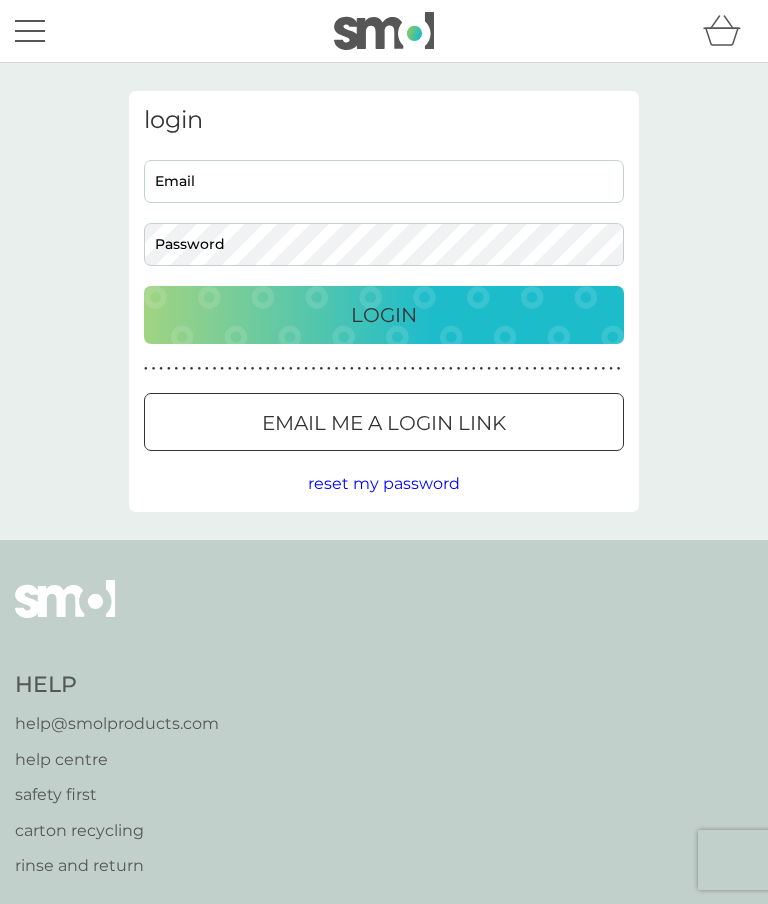 click on "Email" at bounding box center (384, 181) 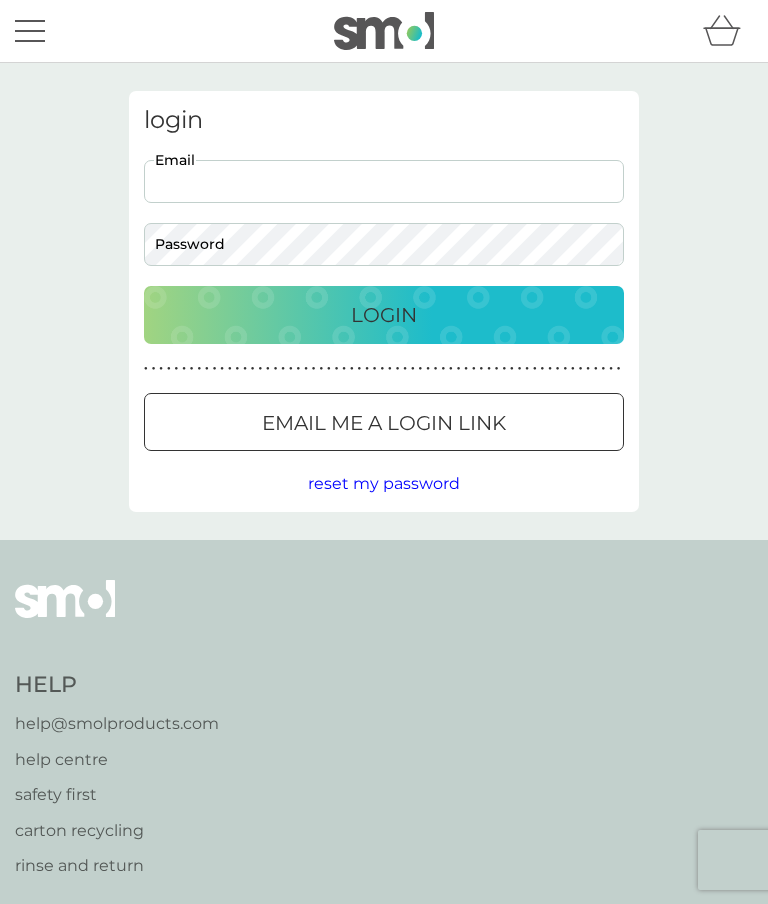 scroll, scrollTop: 0, scrollLeft: 0, axis: both 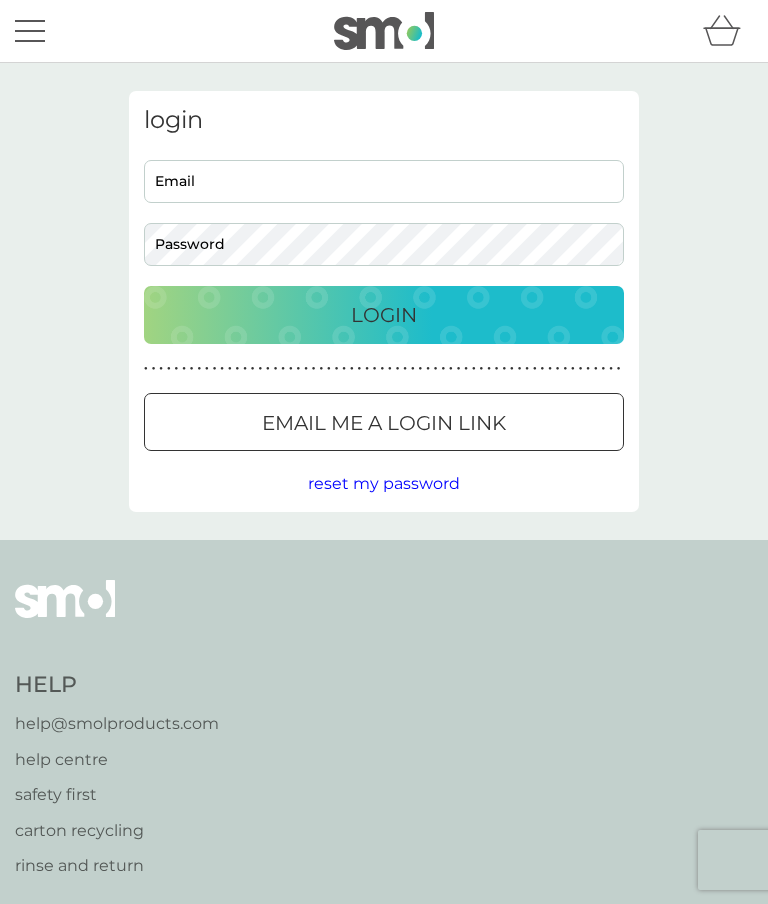 type on "[USERNAME]@example.com" 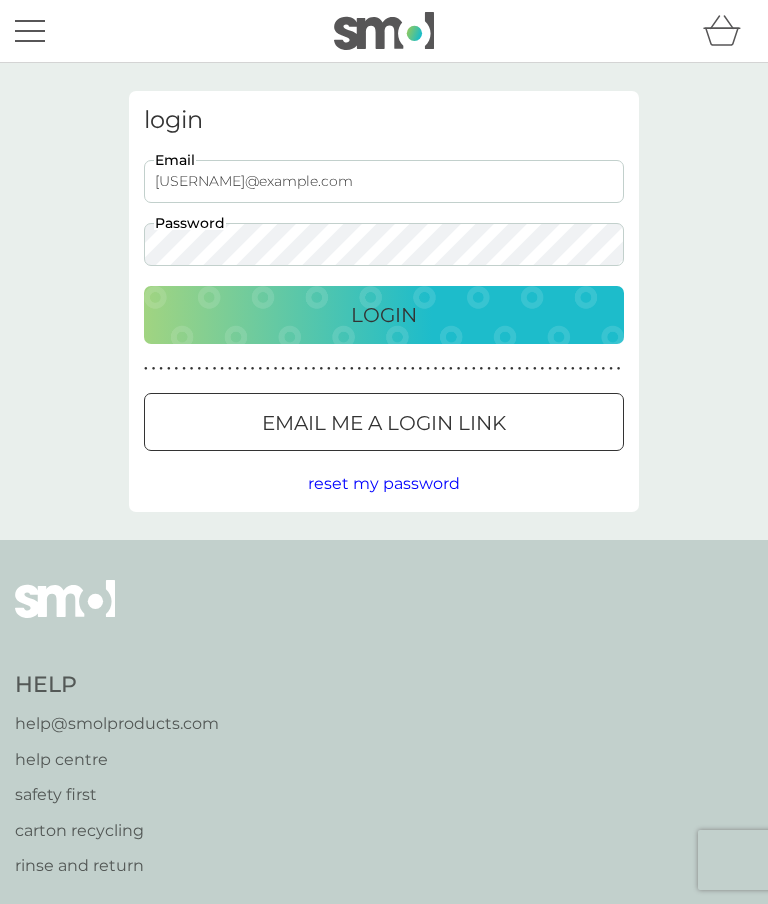 click on "Login" at bounding box center (384, 315) 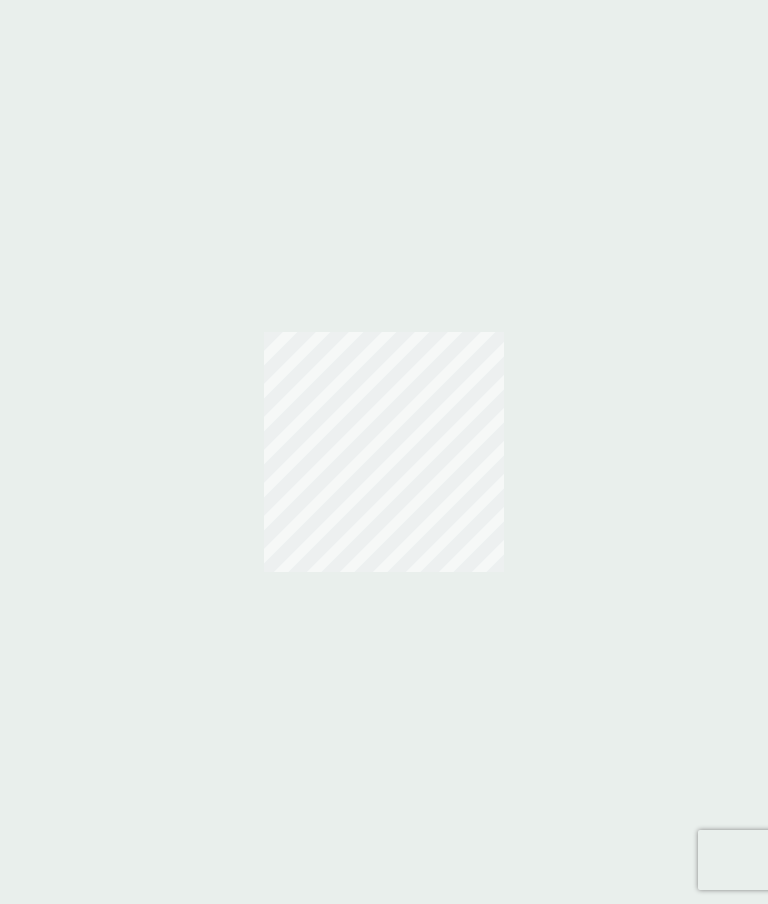 scroll, scrollTop: 0, scrollLeft: 0, axis: both 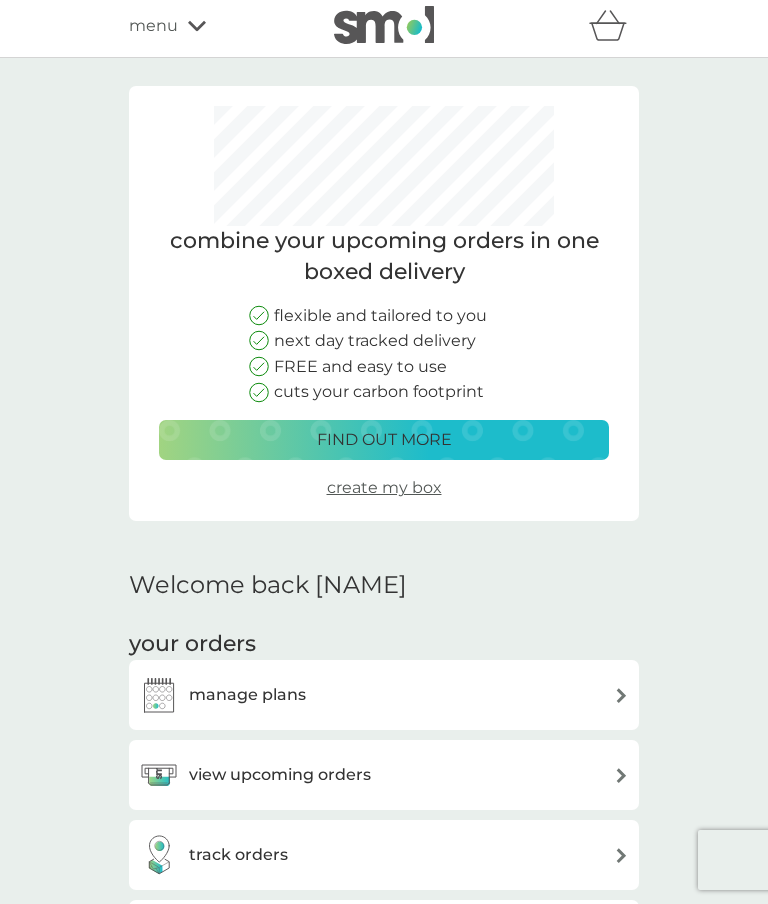 click on "manage plans" at bounding box center [247, 695] 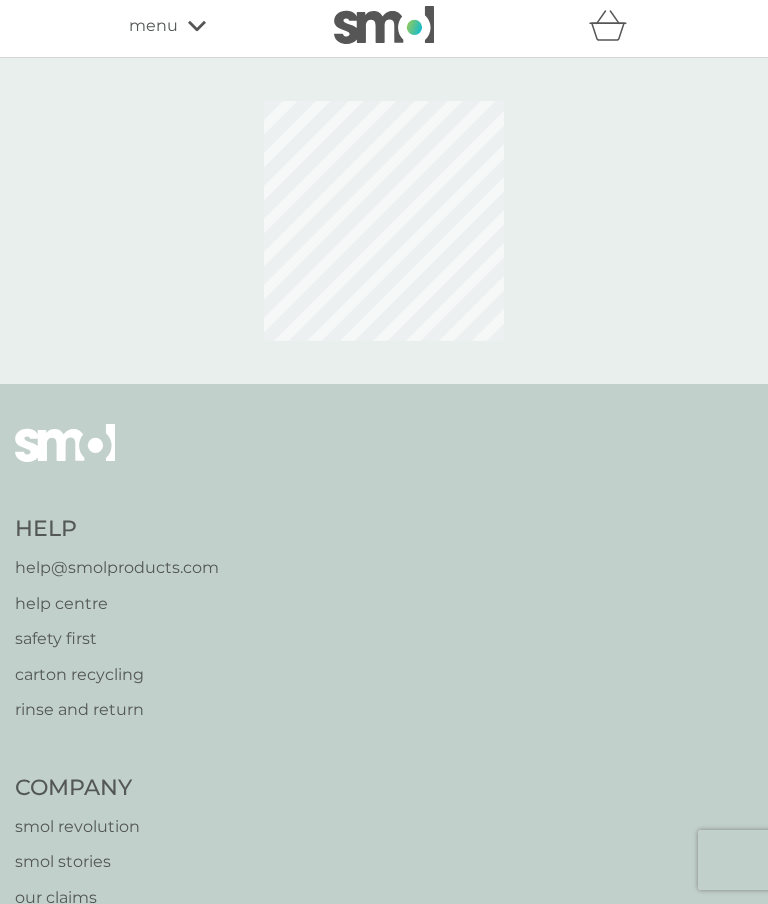 scroll, scrollTop: 0, scrollLeft: 0, axis: both 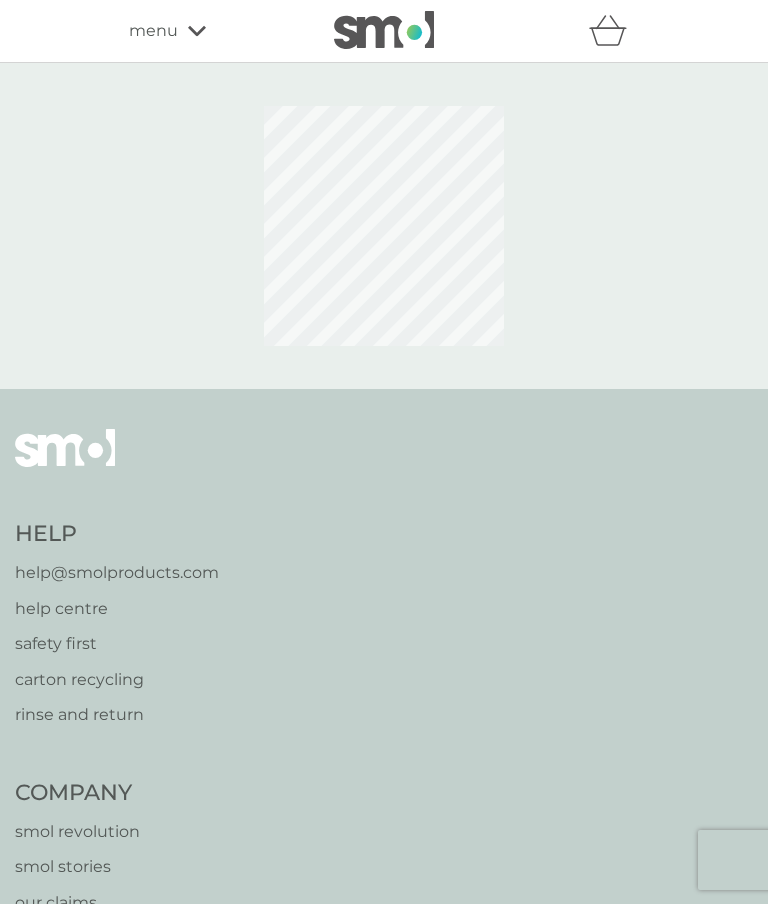 click on "Help [EMAIL] help centre safety first carton recycling rinse and return Company smol revolution smol stories our claims our impact report modern slavery statement Work With Us influencers partnerships press careers hygiene poverty B Corp. © 2018 - 2025 smol limited [COUNTRY] Select a new location: Deutschland France privacy policy terms of service" at bounding box center (384, 1019) 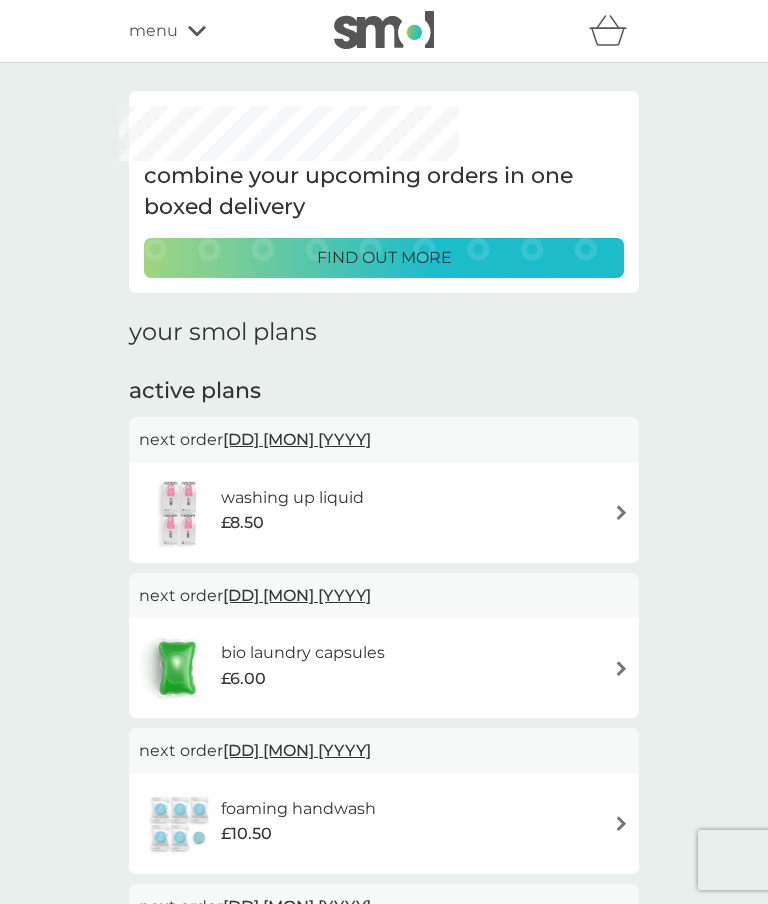 click at bounding box center (621, 512) 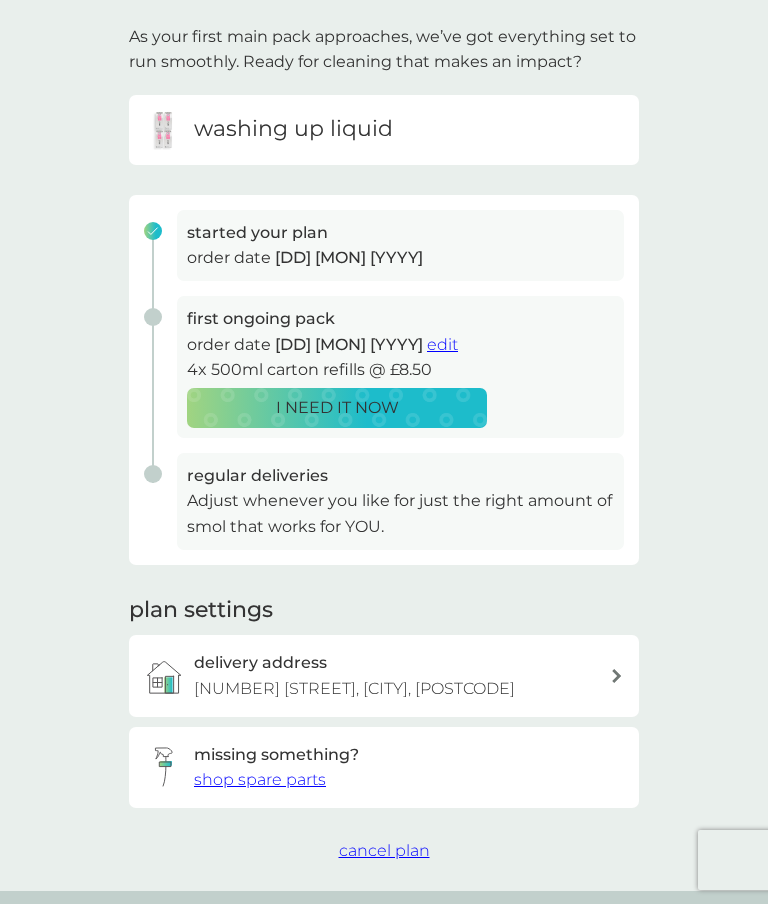 scroll, scrollTop: 122, scrollLeft: 0, axis: vertical 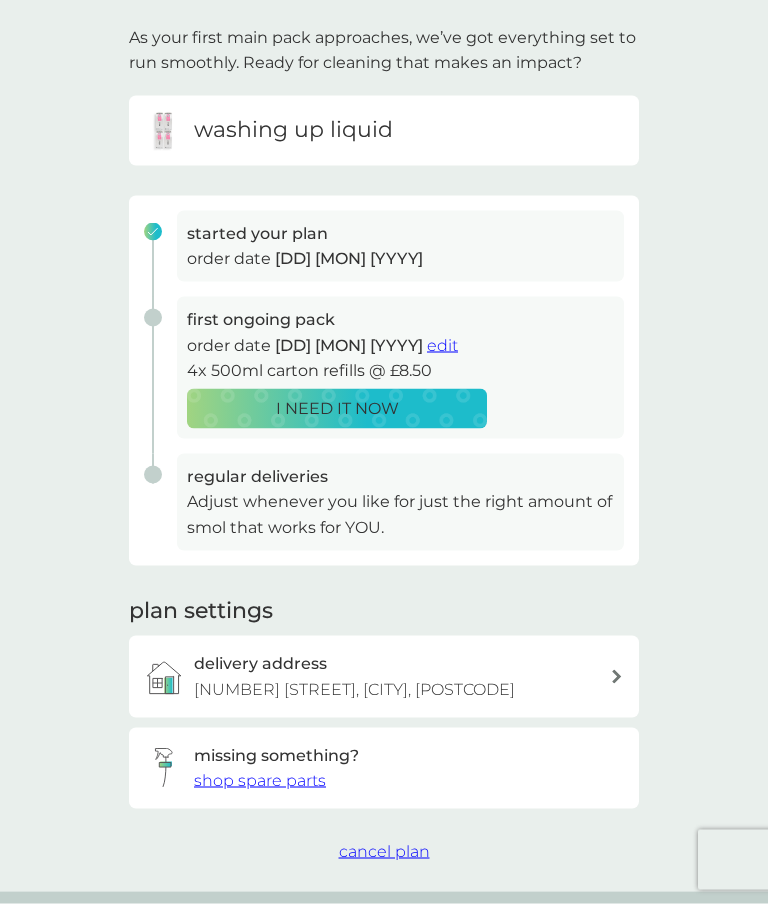 click on "cancel plan" at bounding box center (384, 851) 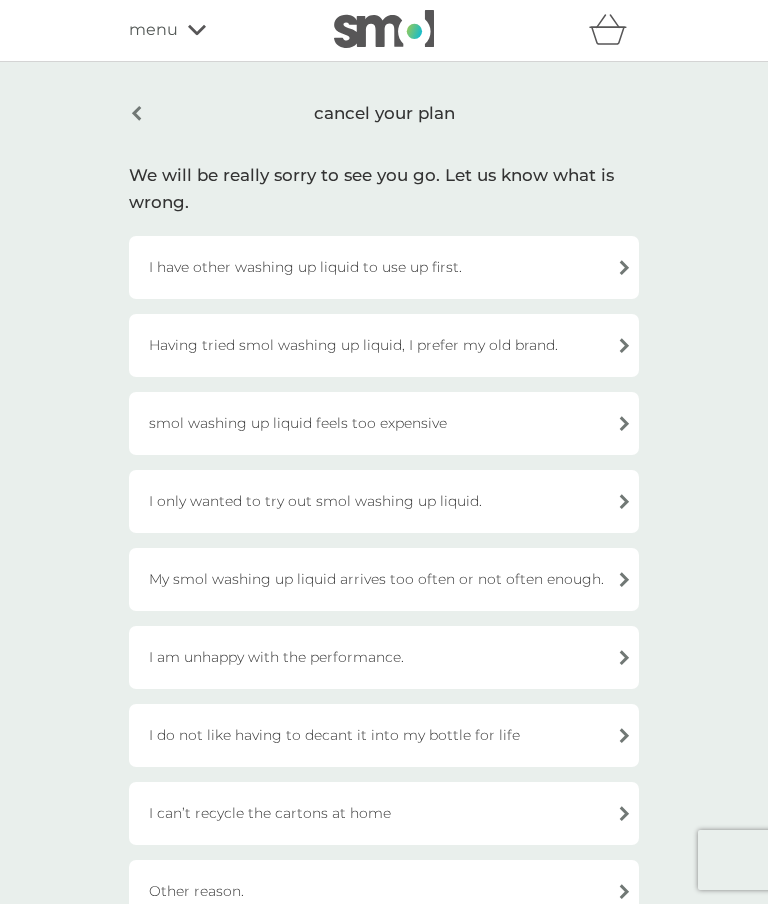 scroll, scrollTop: 0, scrollLeft: 0, axis: both 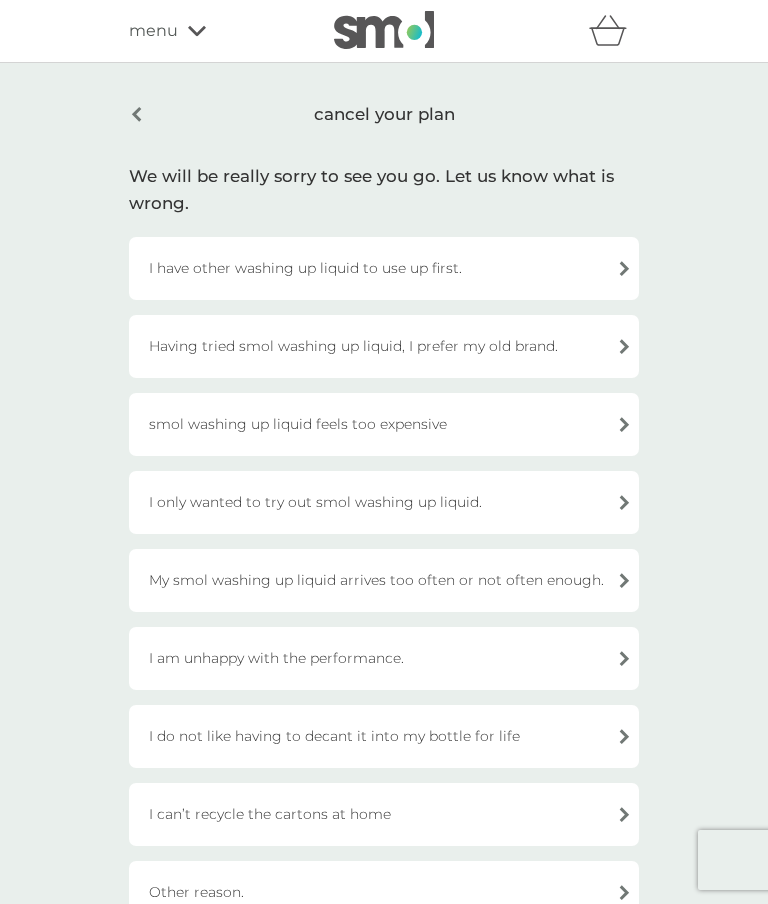 click on "Other reason." at bounding box center [384, 892] 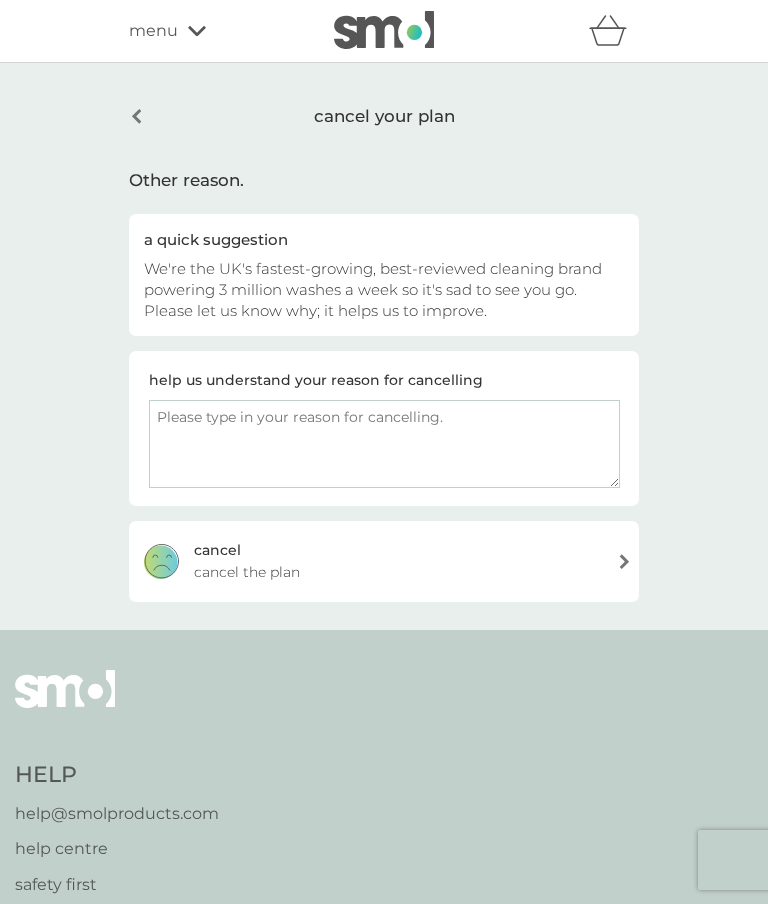click at bounding box center [384, 444] 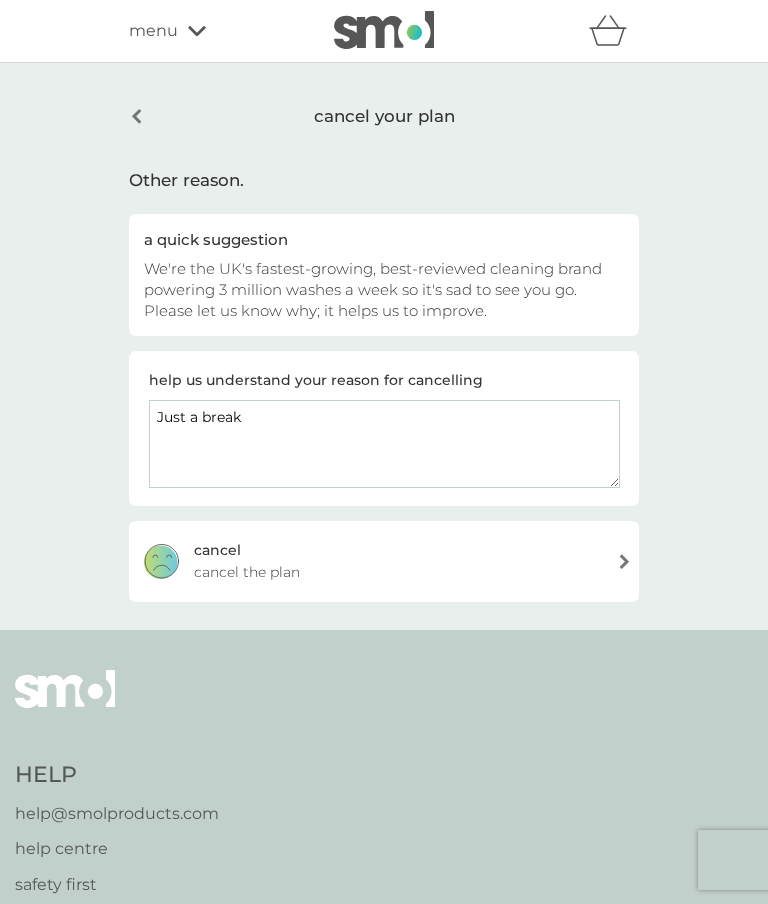 click on "Just a break" at bounding box center [384, 444] 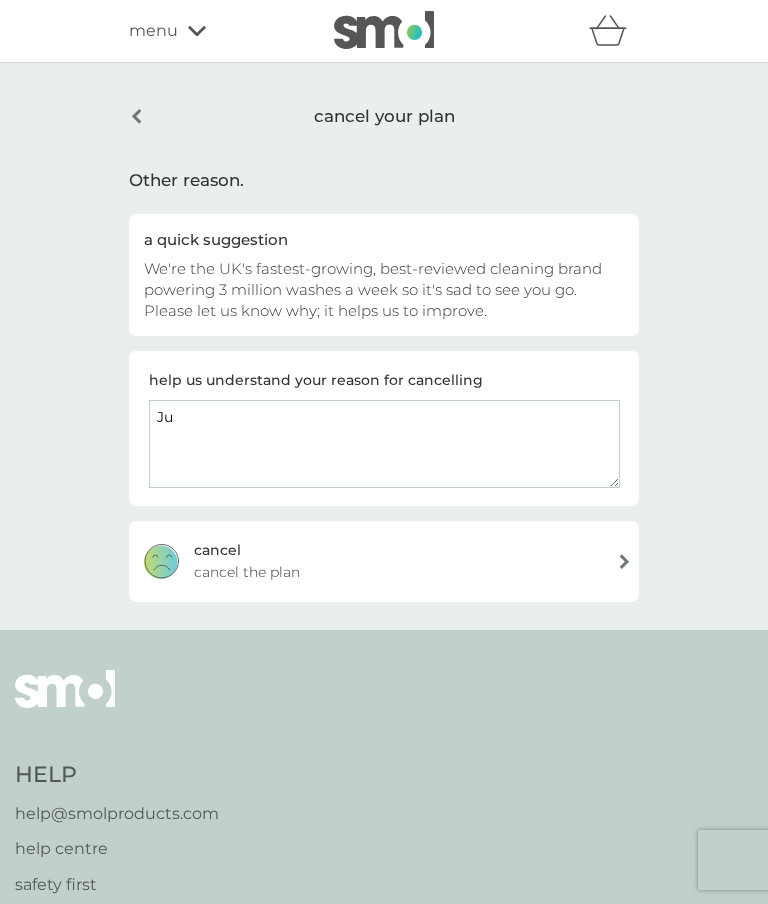 type on "J" 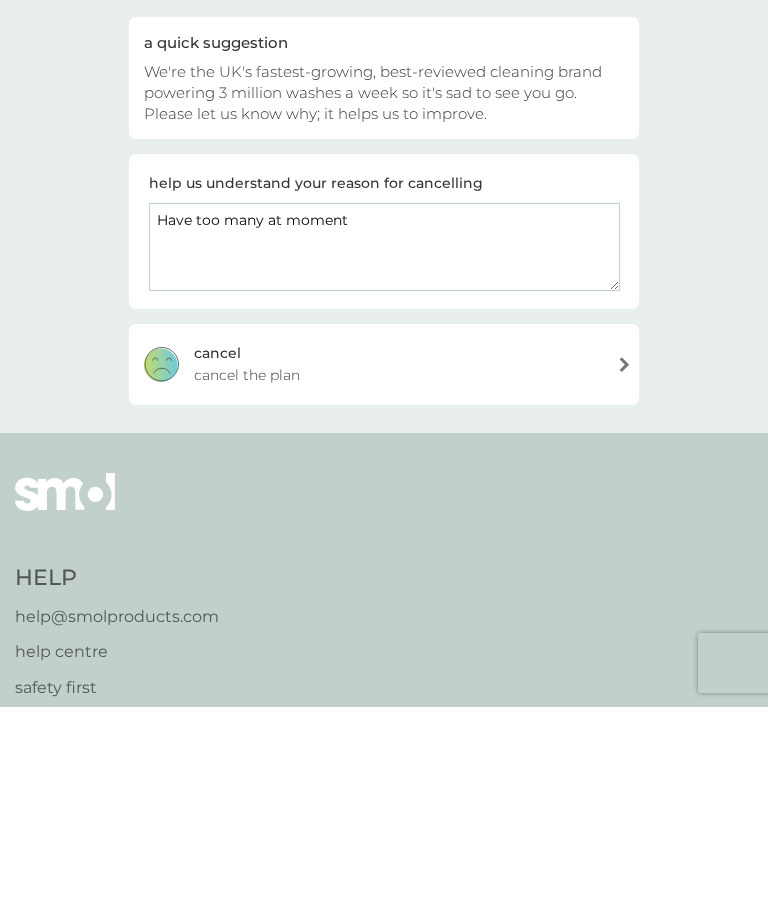 type on "Have too many at moment" 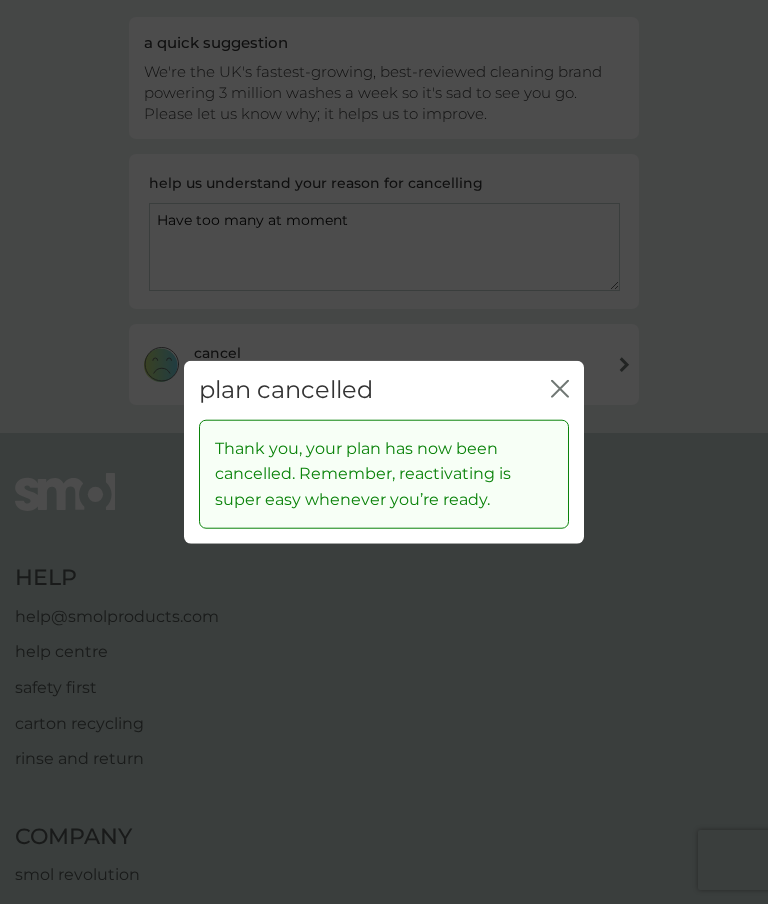 click on "plan cancelled close" at bounding box center (384, 390) 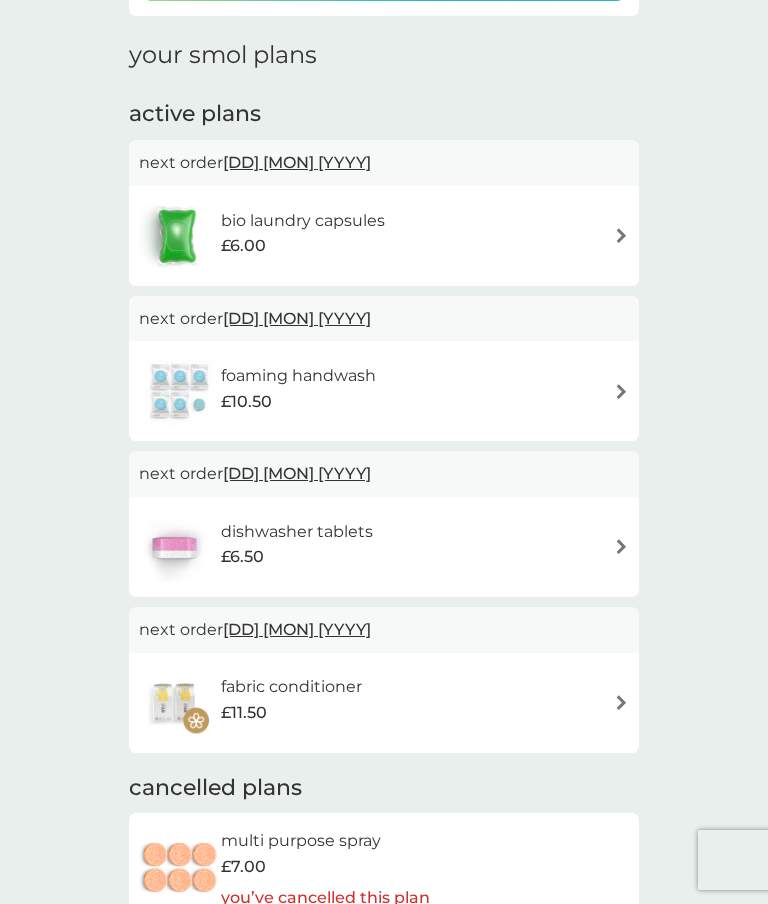 scroll, scrollTop: 0, scrollLeft: 0, axis: both 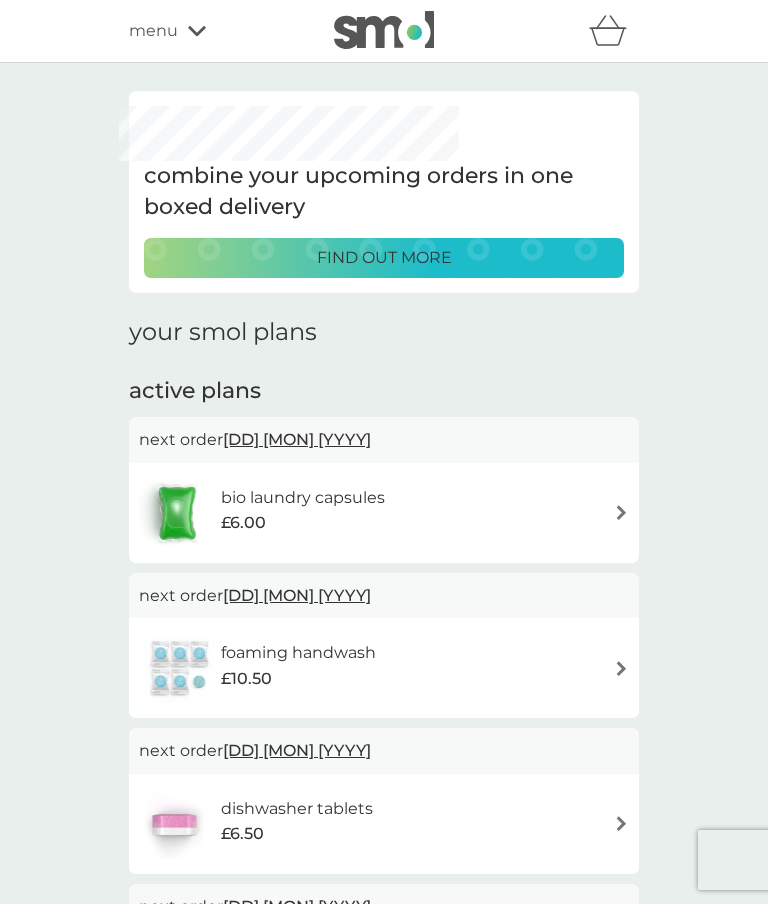 click on "bio laundry capsules £6.00" at bounding box center (384, 513) 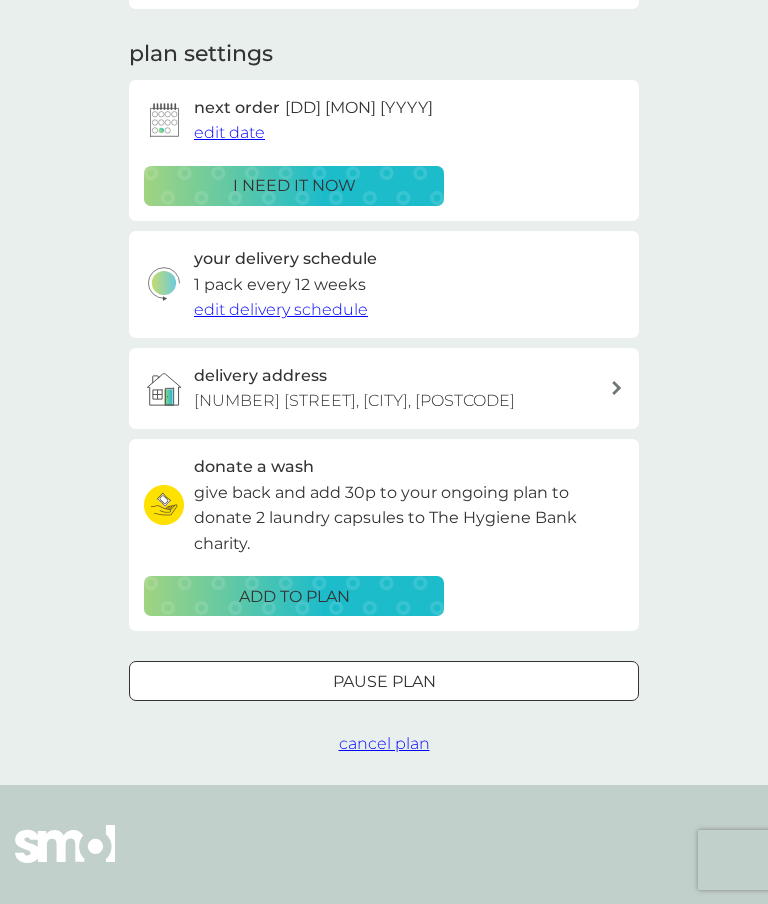 scroll, scrollTop: 274, scrollLeft: 0, axis: vertical 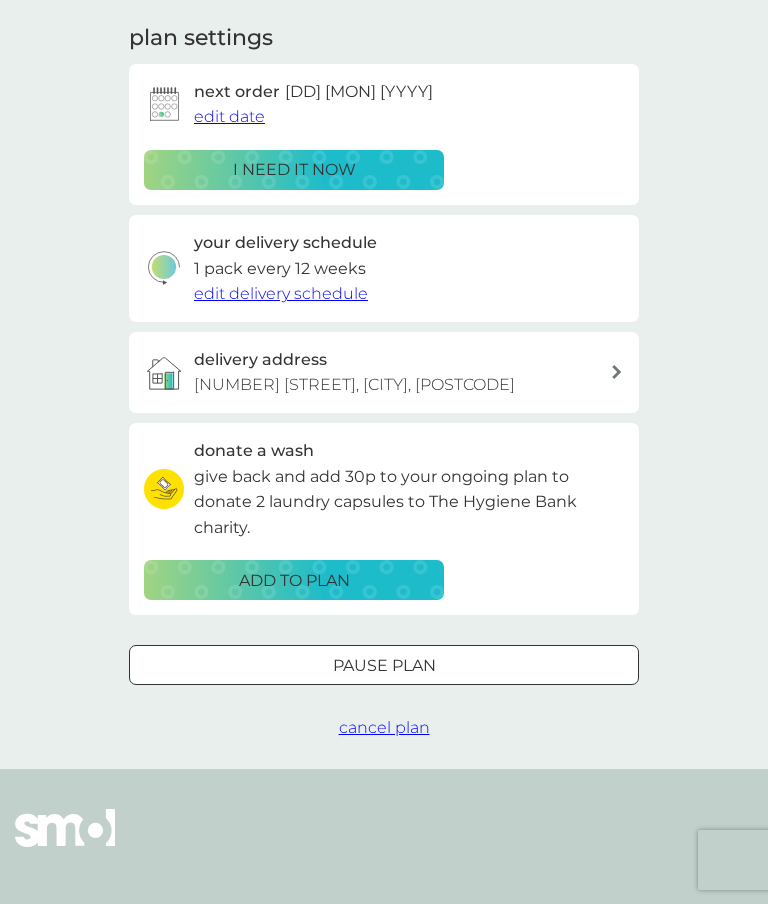 click on "cancel plan" at bounding box center [384, 727] 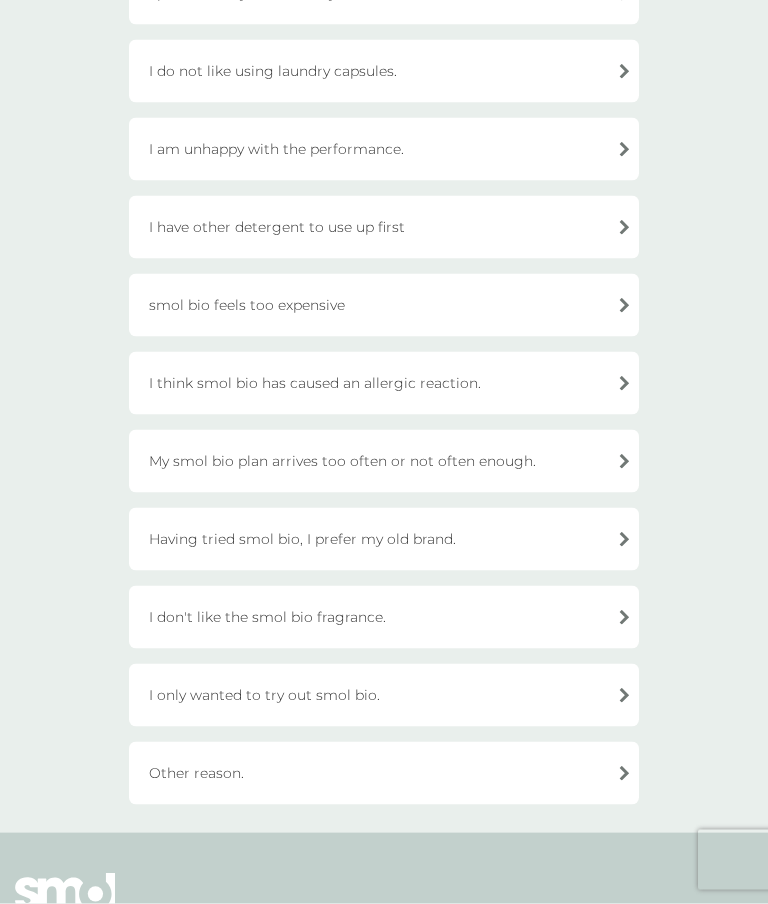 scroll, scrollTop: 286, scrollLeft: 0, axis: vertical 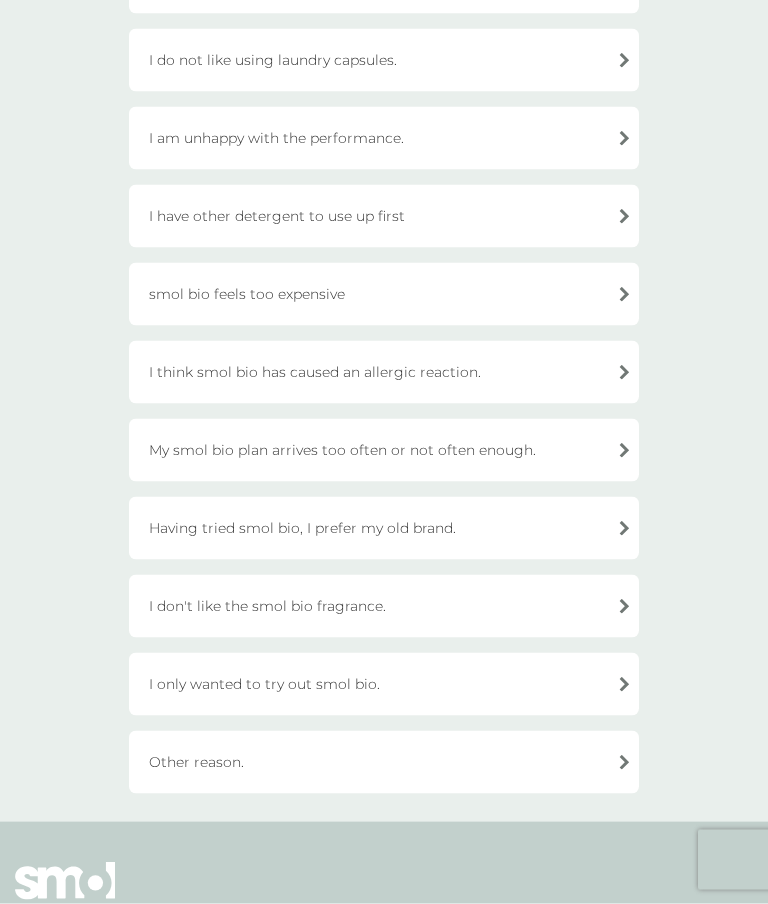 click on "I only wanted to try out smol bio." at bounding box center (384, 684) 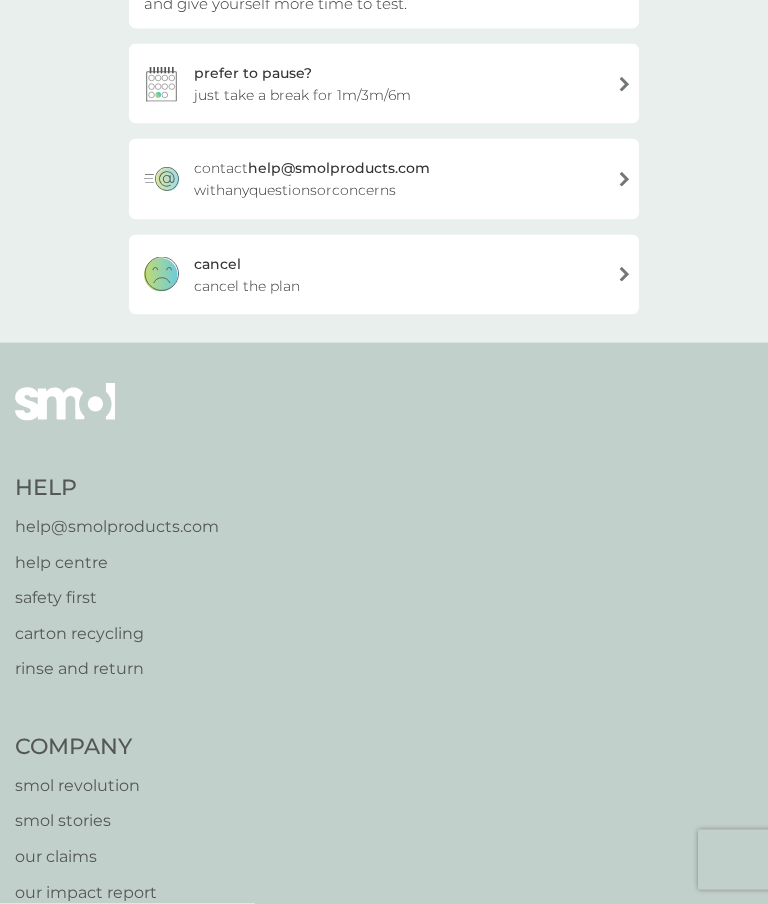 scroll, scrollTop: 287, scrollLeft: 0, axis: vertical 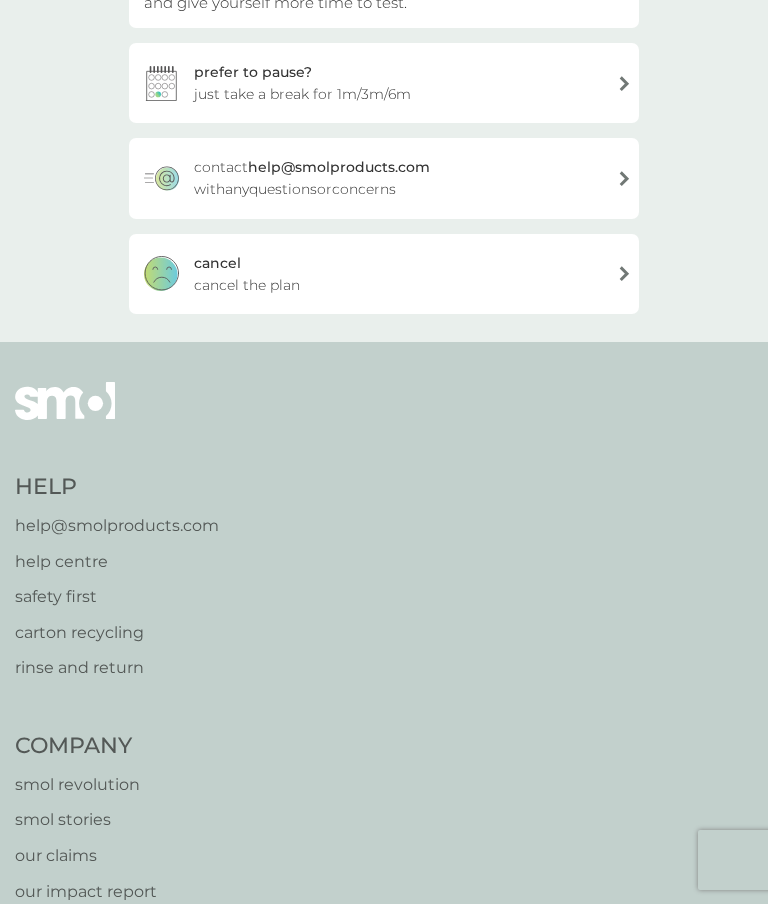 click on "cancel cancel the plan" at bounding box center [384, 274] 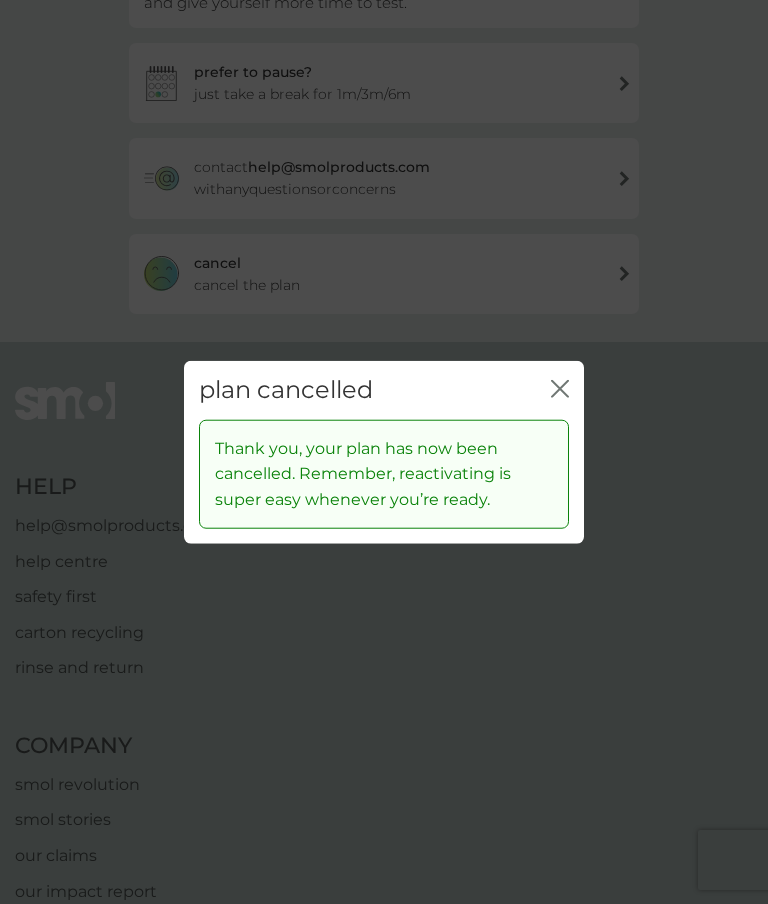 click on "close" 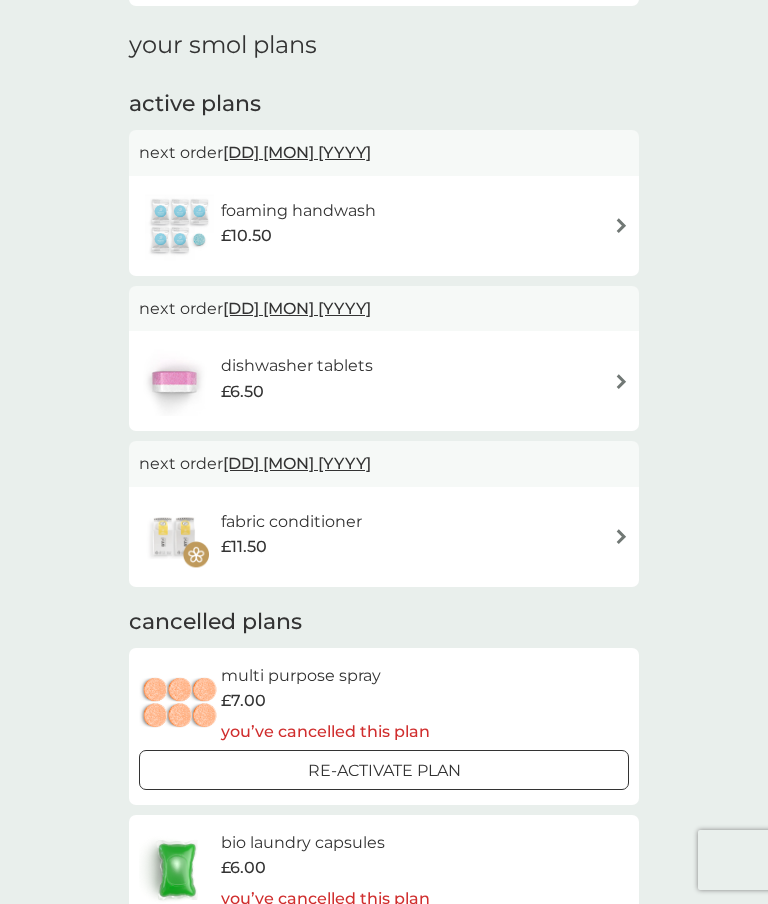 scroll, scrollTop: 0, scrollLeft: 0, axis: both 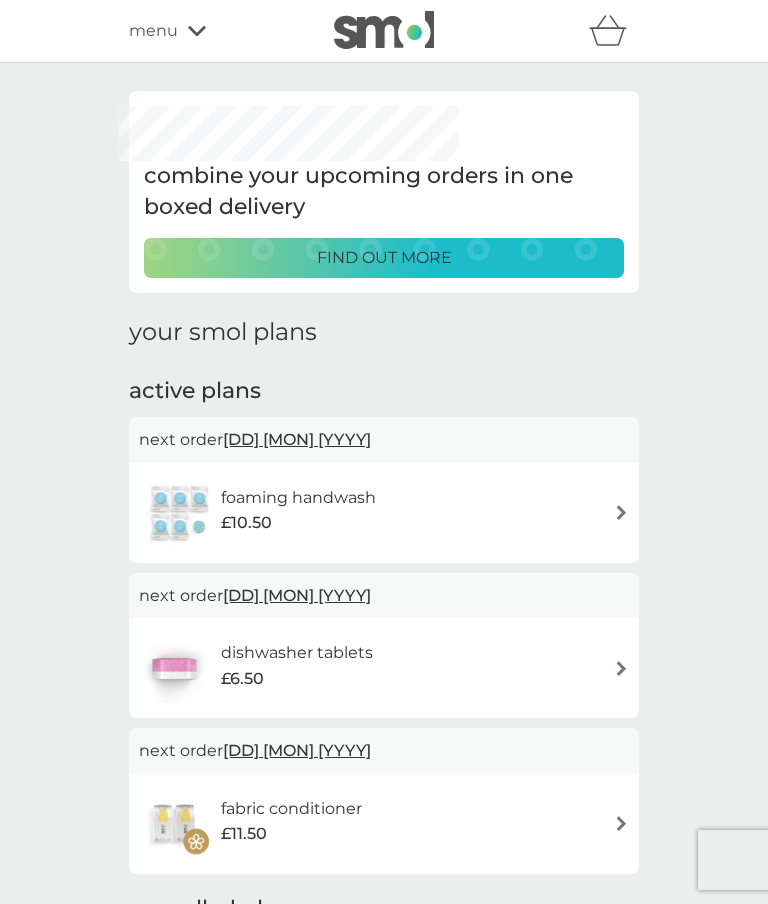 click on "foaming handwash £10.50" at bounding box center (384, 513) 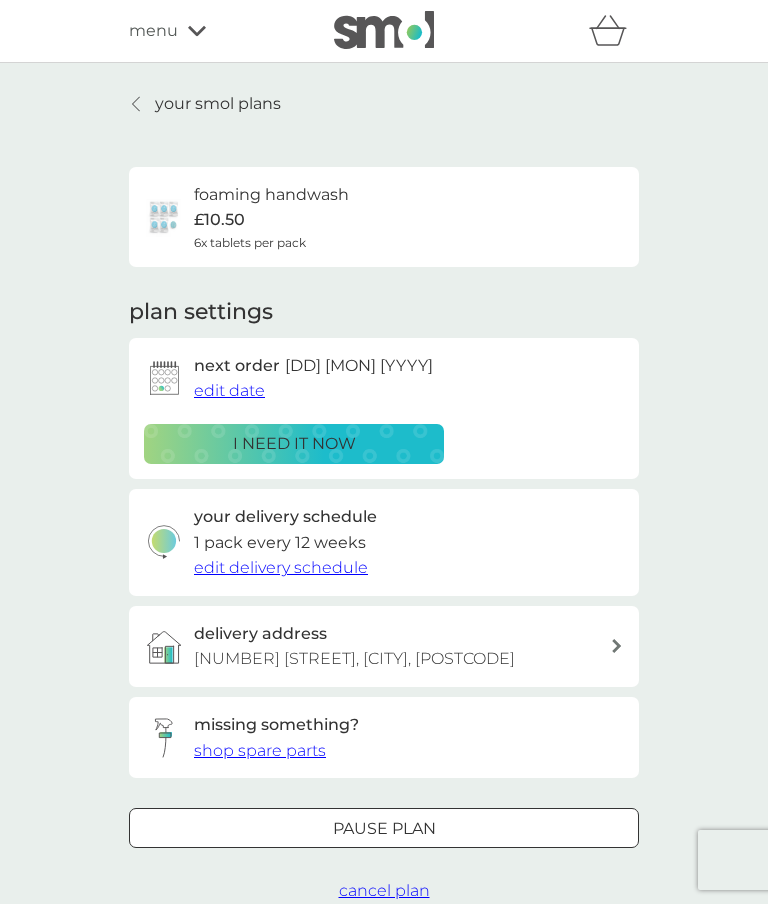click on "cancel plan" at bounding box center [384, 890] 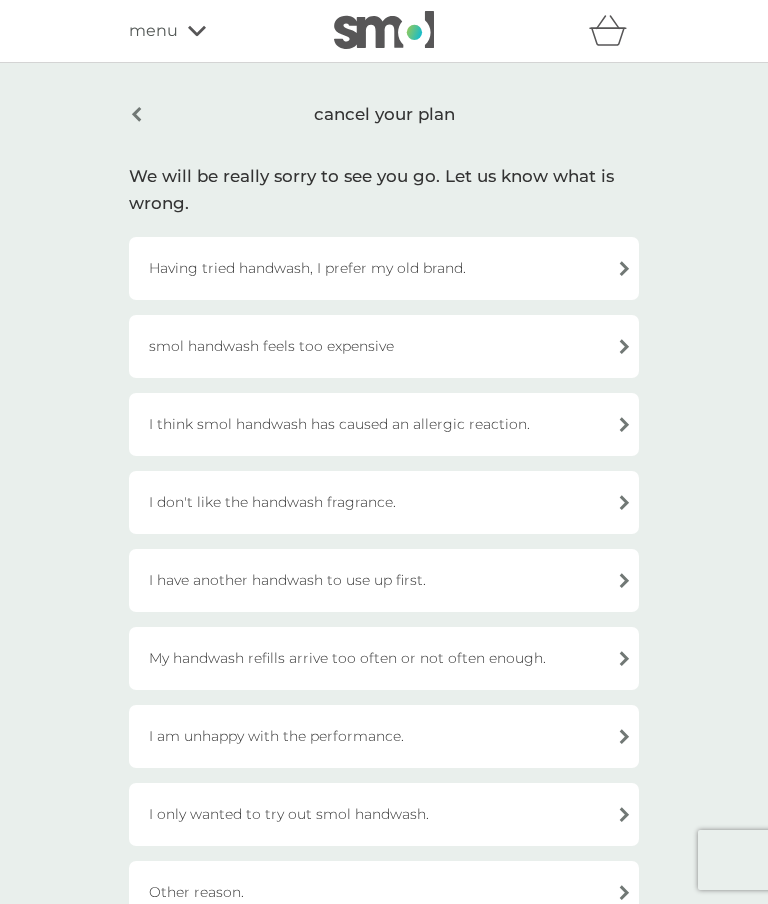click on "I only wanted to try out smol handwash." at bounding box center [384, 814] 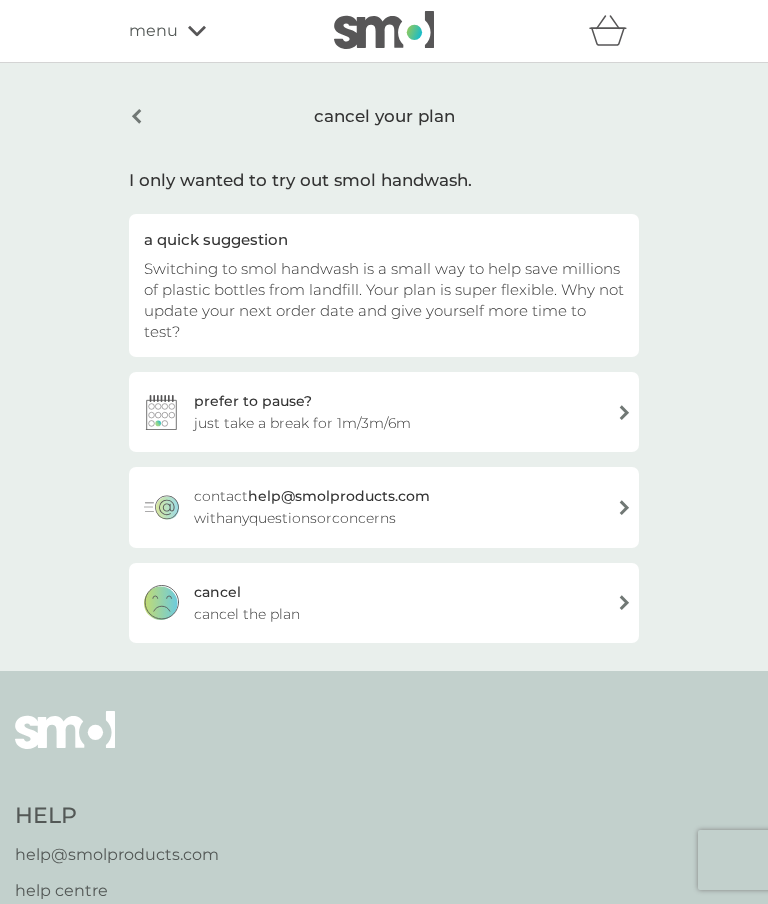 click on "cancel cancel the plan" at bounding box center [384, 603] 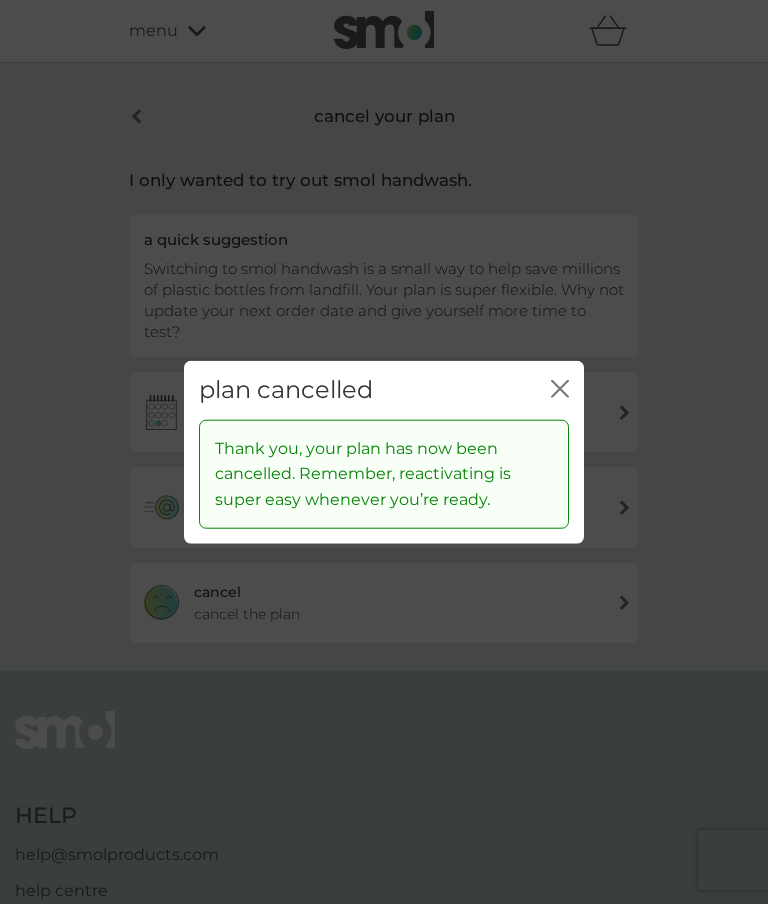 click on "close" 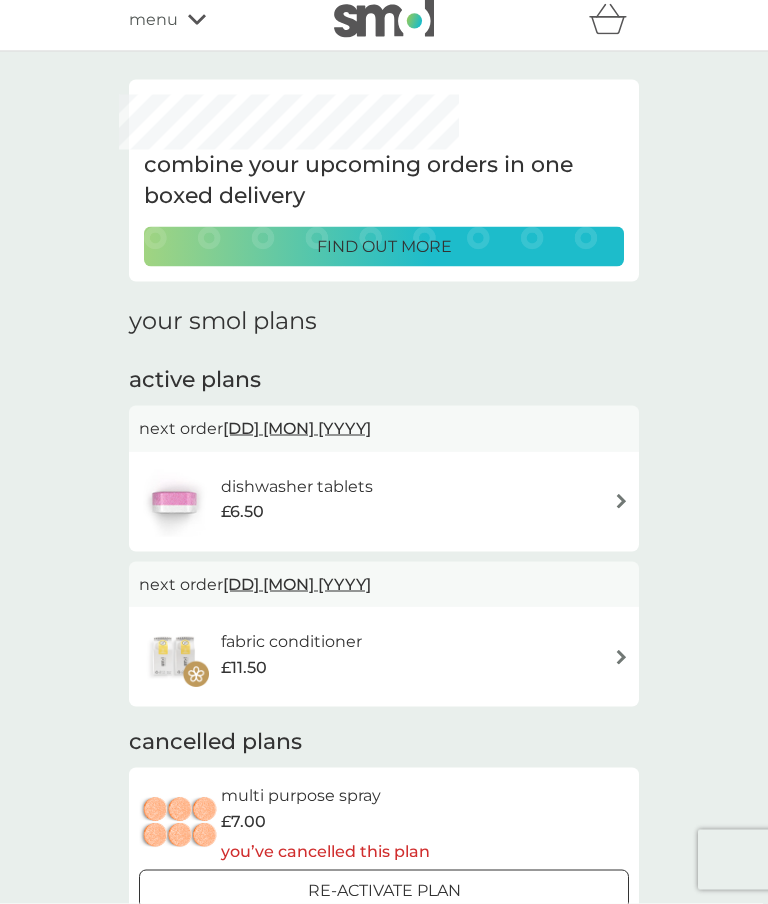 scroll, scrollTop: 30, scrollLeft: 0, axis: vertical 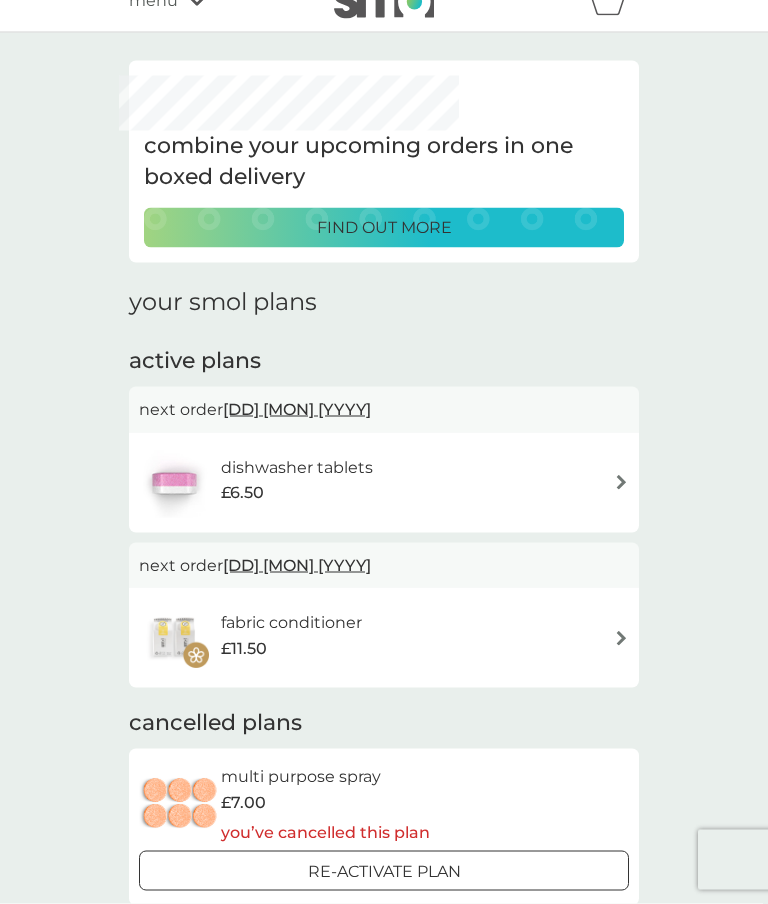 click on "dishwasher tablets £6.50" at bounding box center [384, 483] 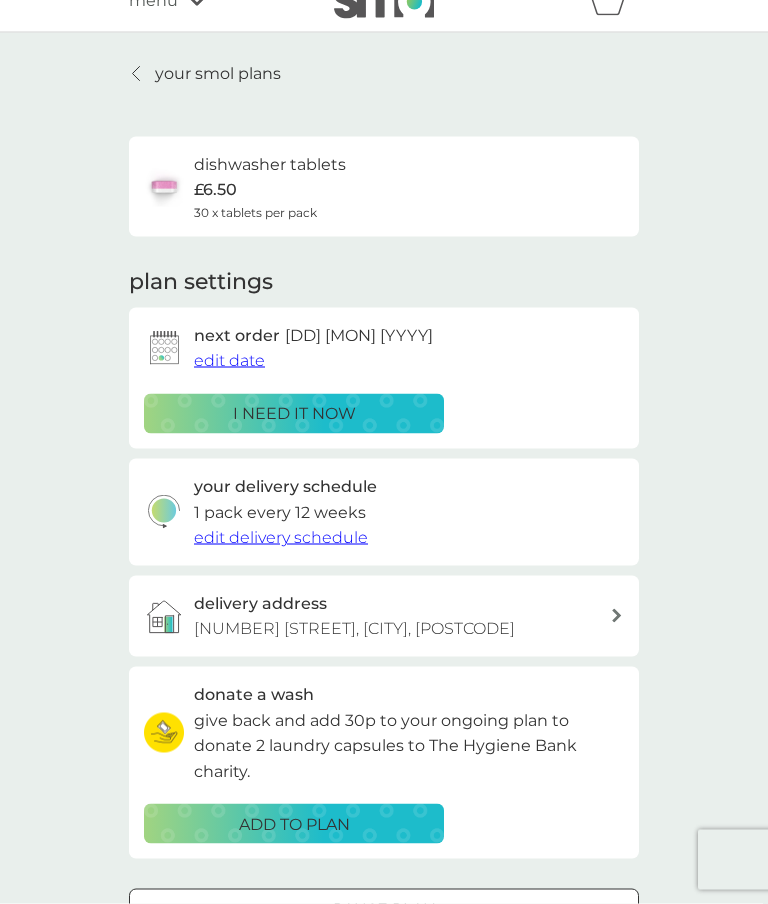 scroll, scrollTop: 111, scrollLeft: 0, axis: vertical 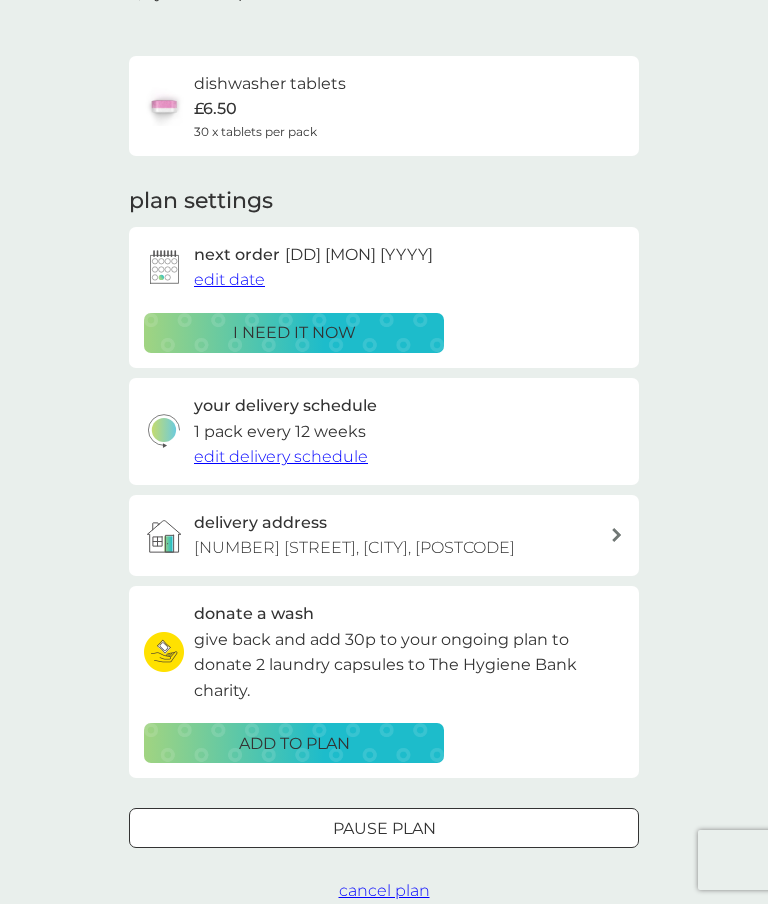 click on "cancel plan" at bounding box center [384, 890] 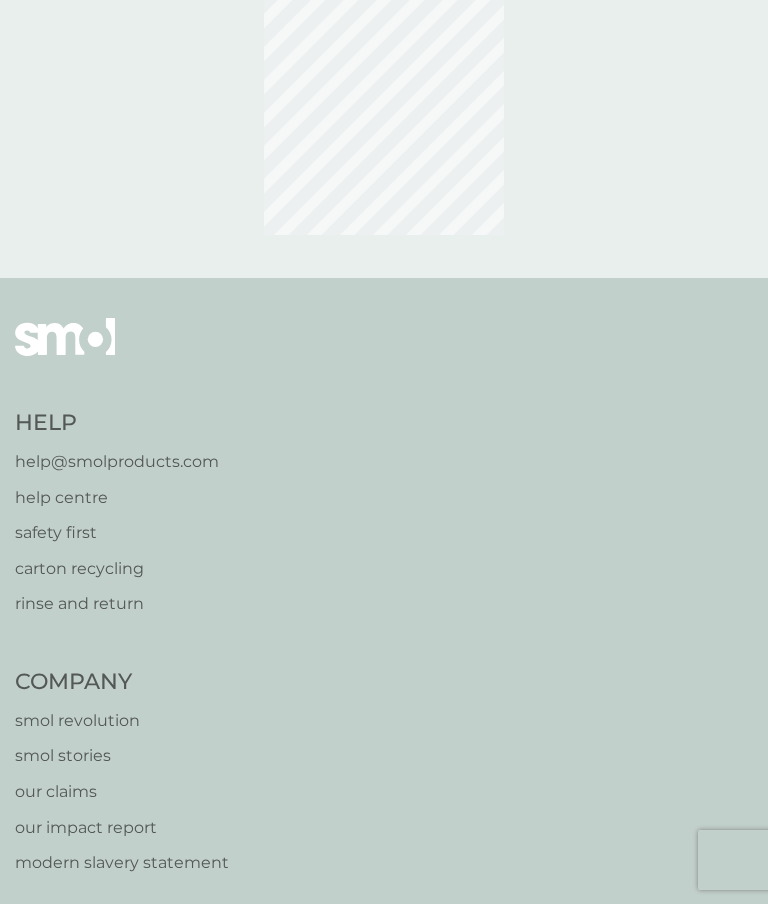 scroll, scrollTop: 0, scrollLeft: 0, axis: both 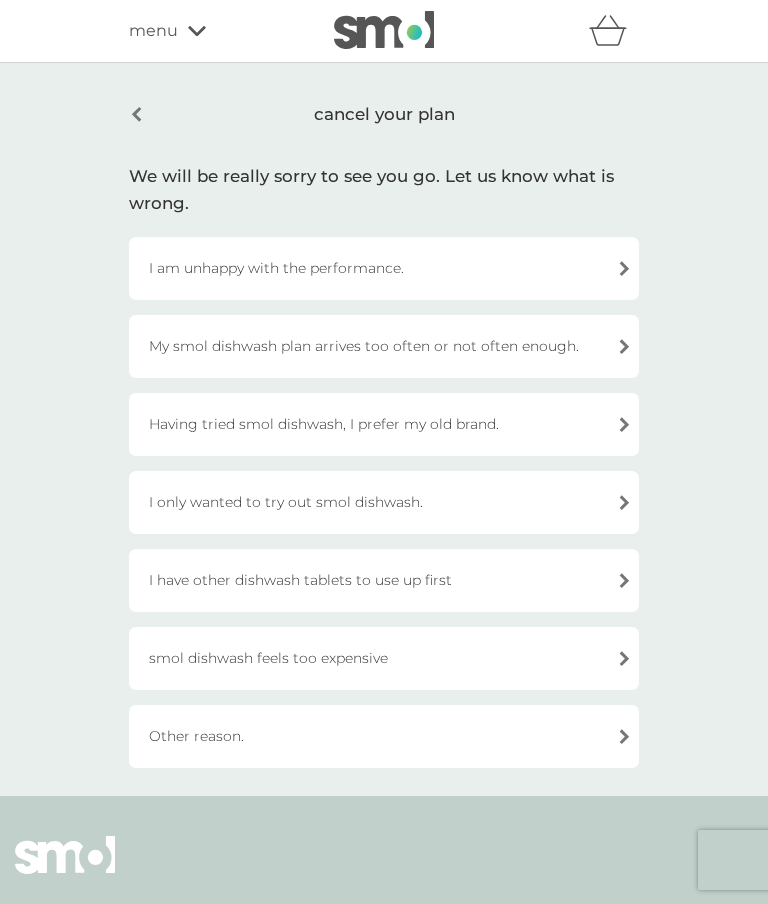 click on "I have other dishwash tablets to use up first" at bounding box center [384, 580] 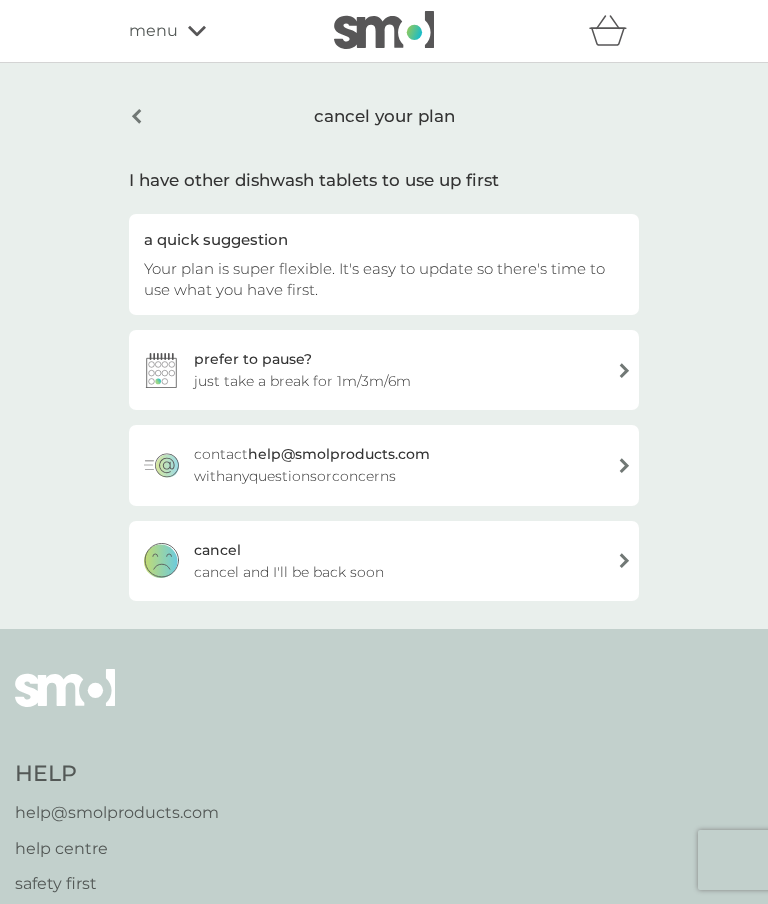 click on "cancel cancel and I'll be back soon" at bounding box center [384, 561] 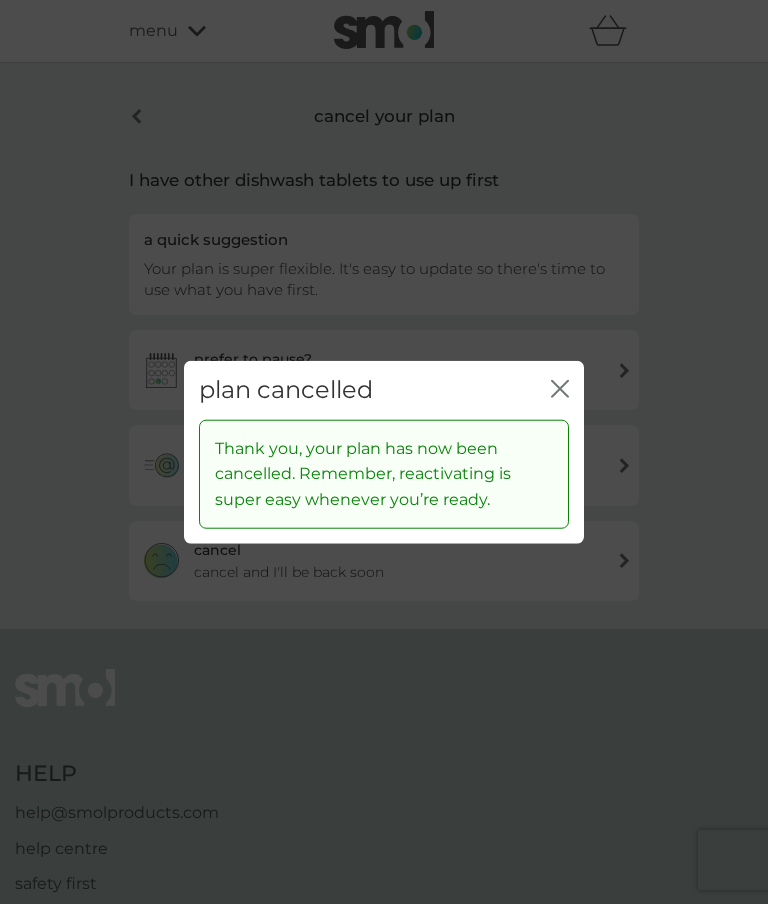 click on "Thank you, your plan has now been cancelled. Remember, reactivating is super easy whenever you’re ready." at bounding box center (384, 474) 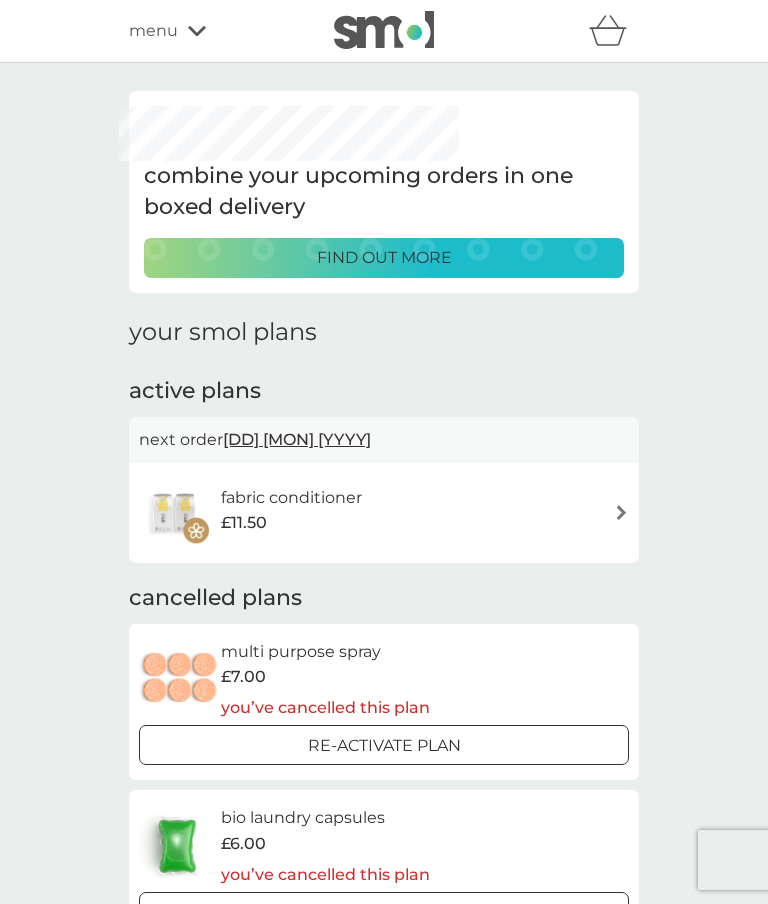 click on "fabric conditioner £11.50" at bounding box center [384, 513] 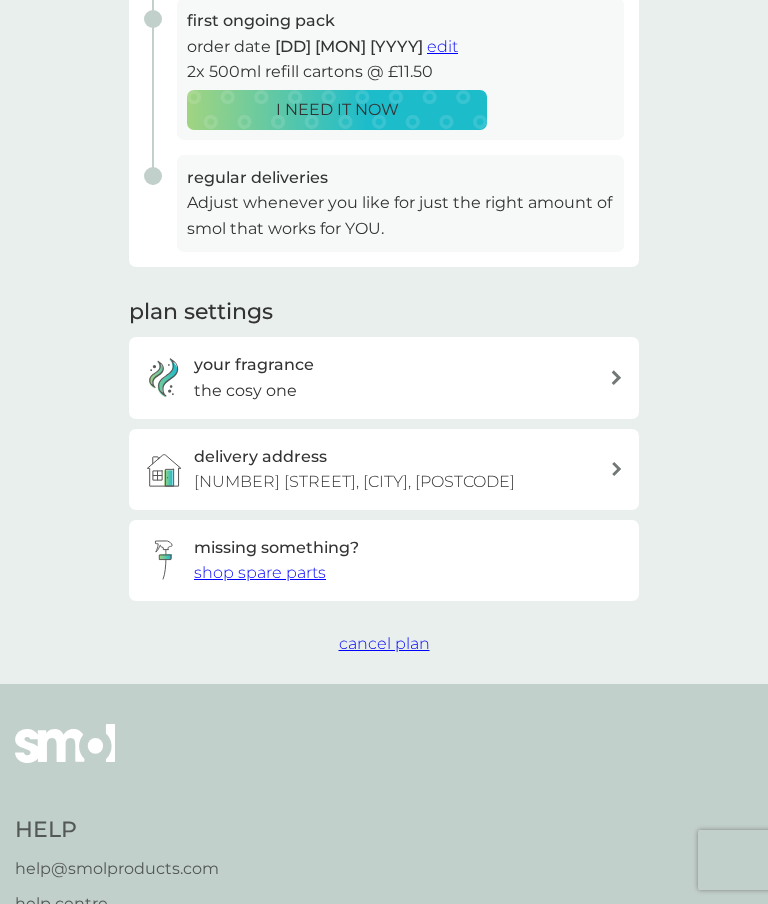 scroll, scrollTop: 394, scrollLeft: 0, axis: vertical 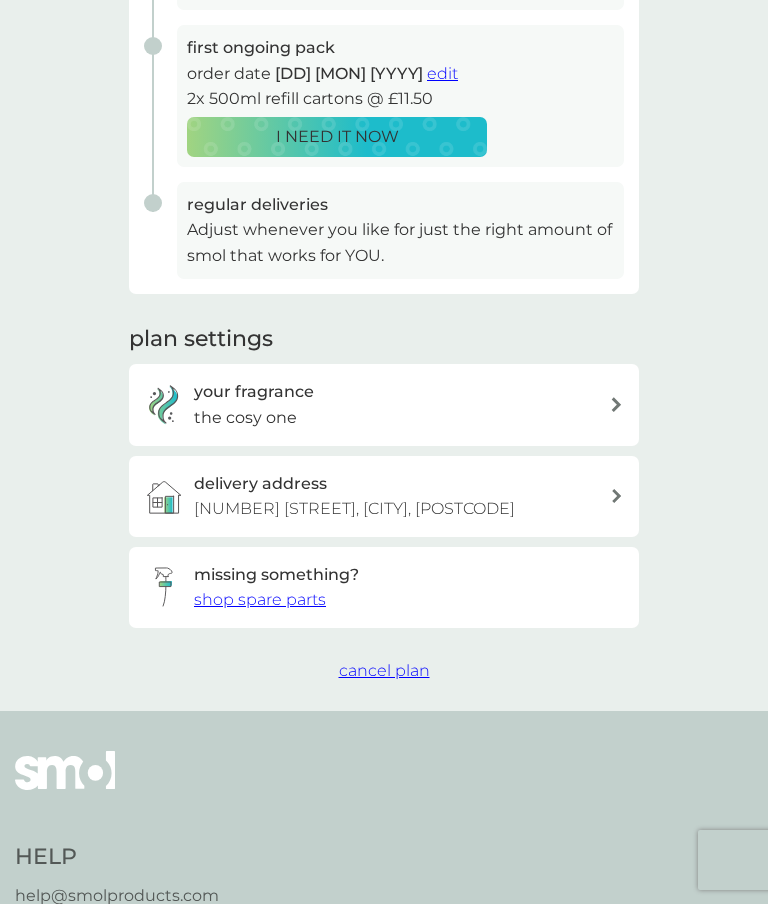 click on "cancel plan" at bounding box center [384, 670] 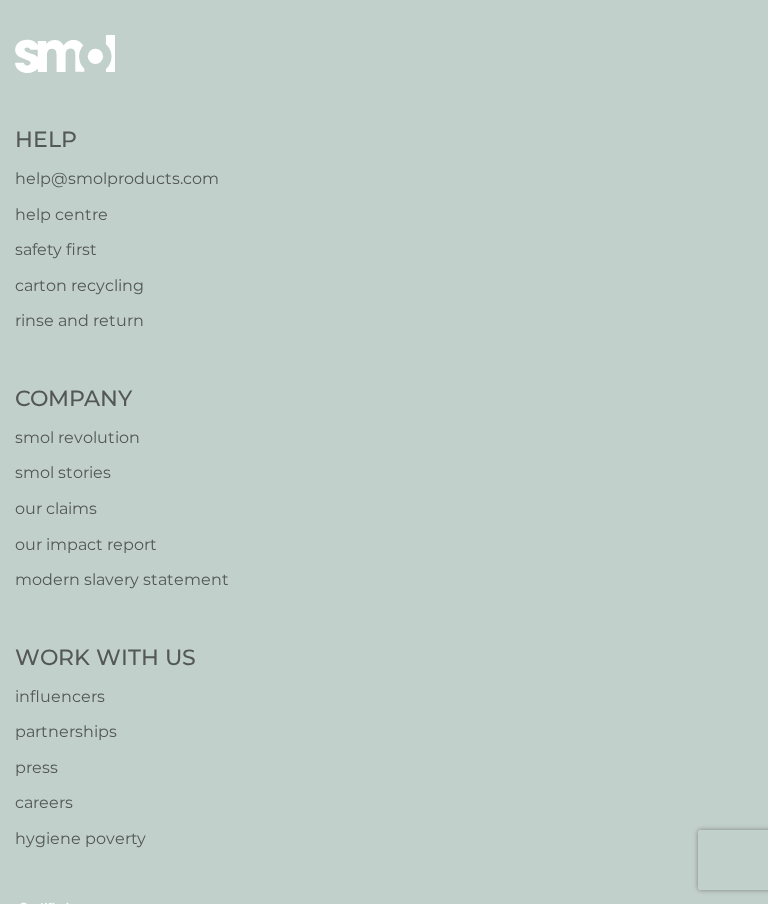 scroll, scrollTop: 0, scrollLeft: 0, axis: both 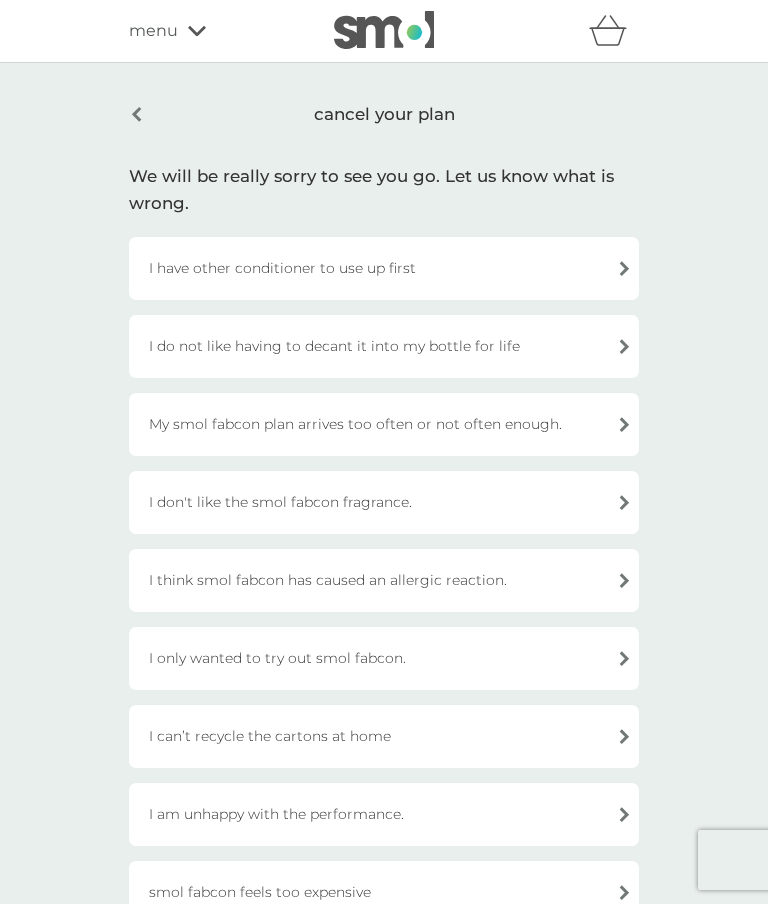 click on "I only wanted to try out smol fabcon." at bounding box center (384, 658) 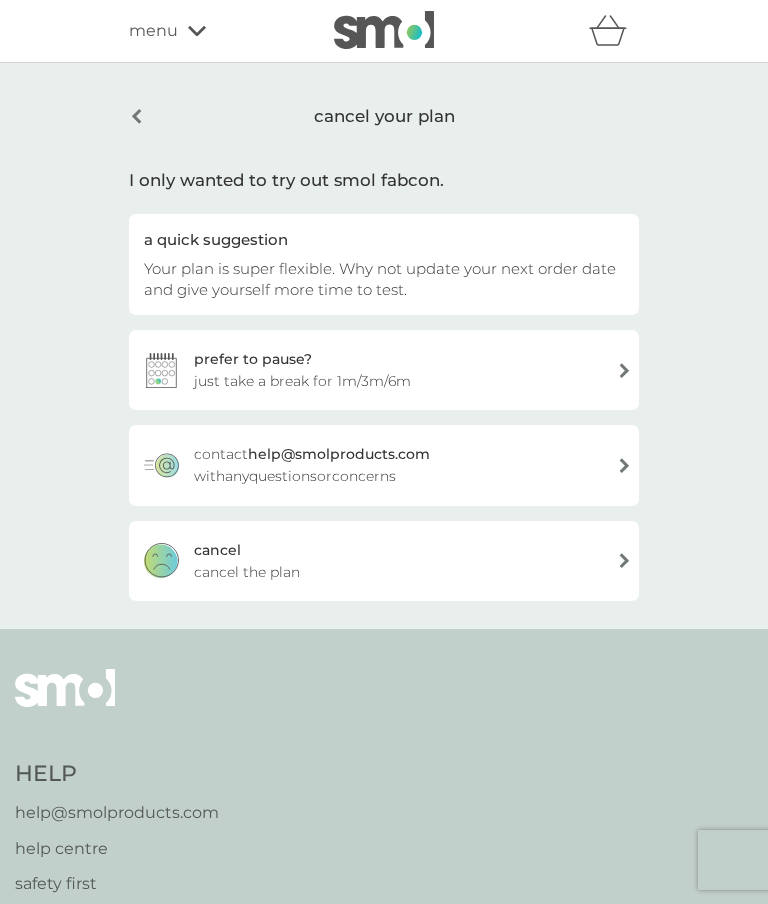 click on "cancel cancel the plan" at bounding box center [384, 561] 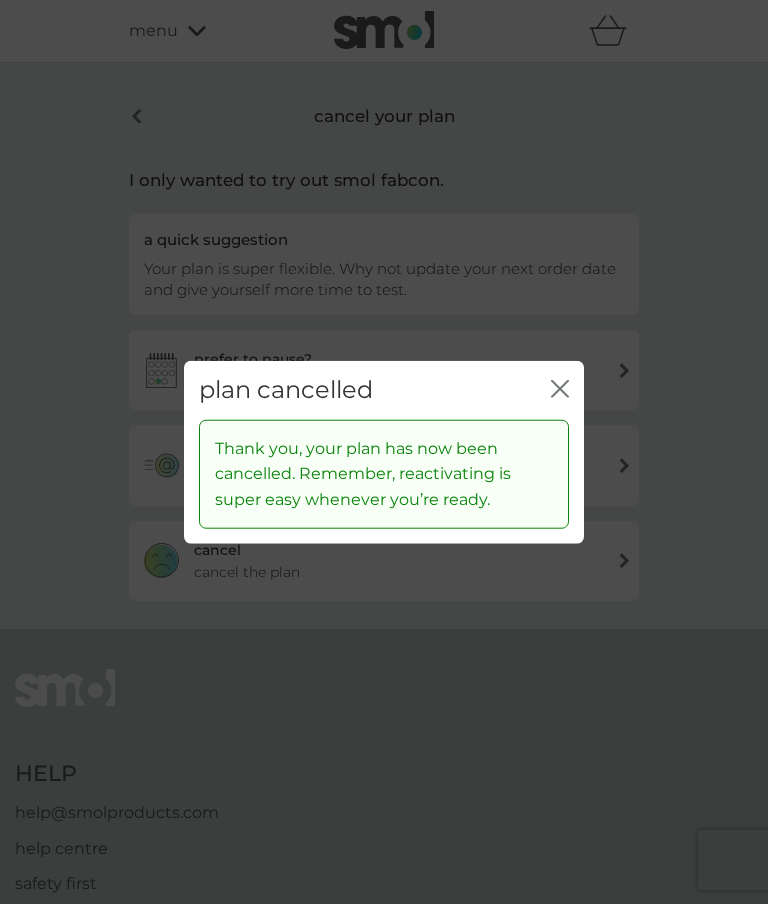 click on "close" 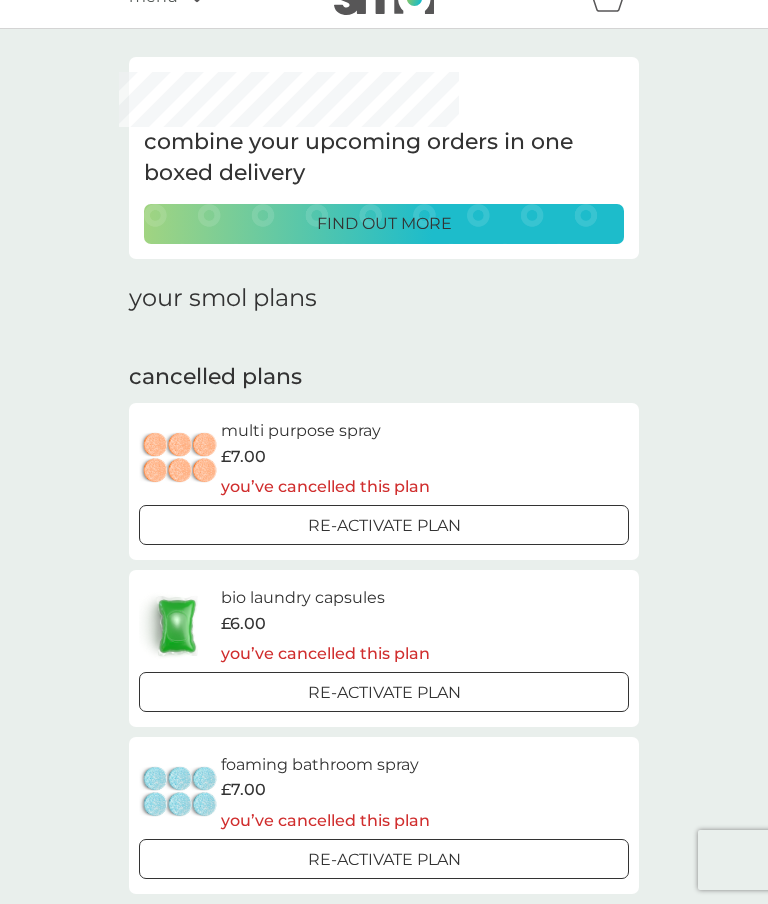 scroll, scrollTop: 0, scrollLeft: 0, axis: both 